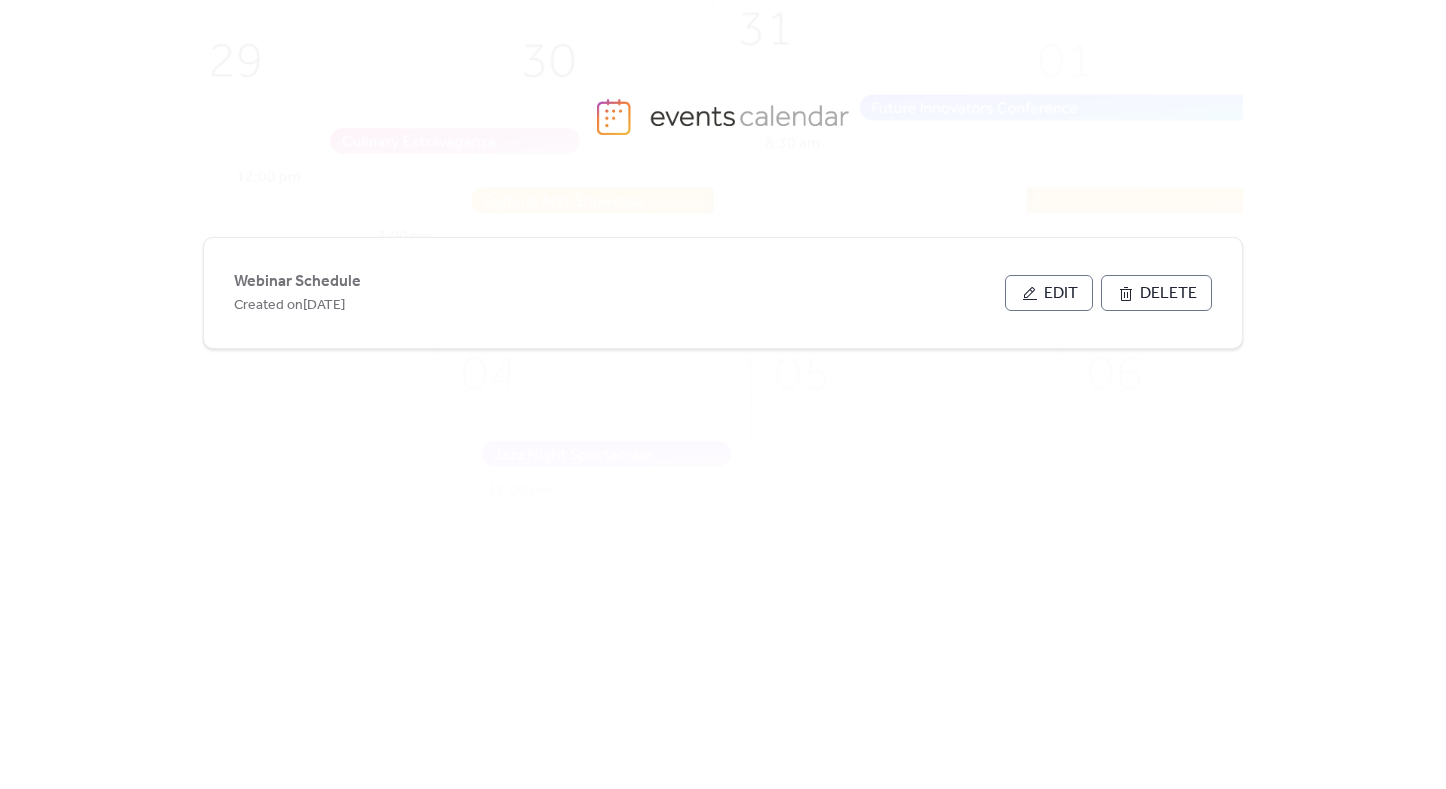 scroll, scrollTop: 0, scrollLeft: 0, axis: both 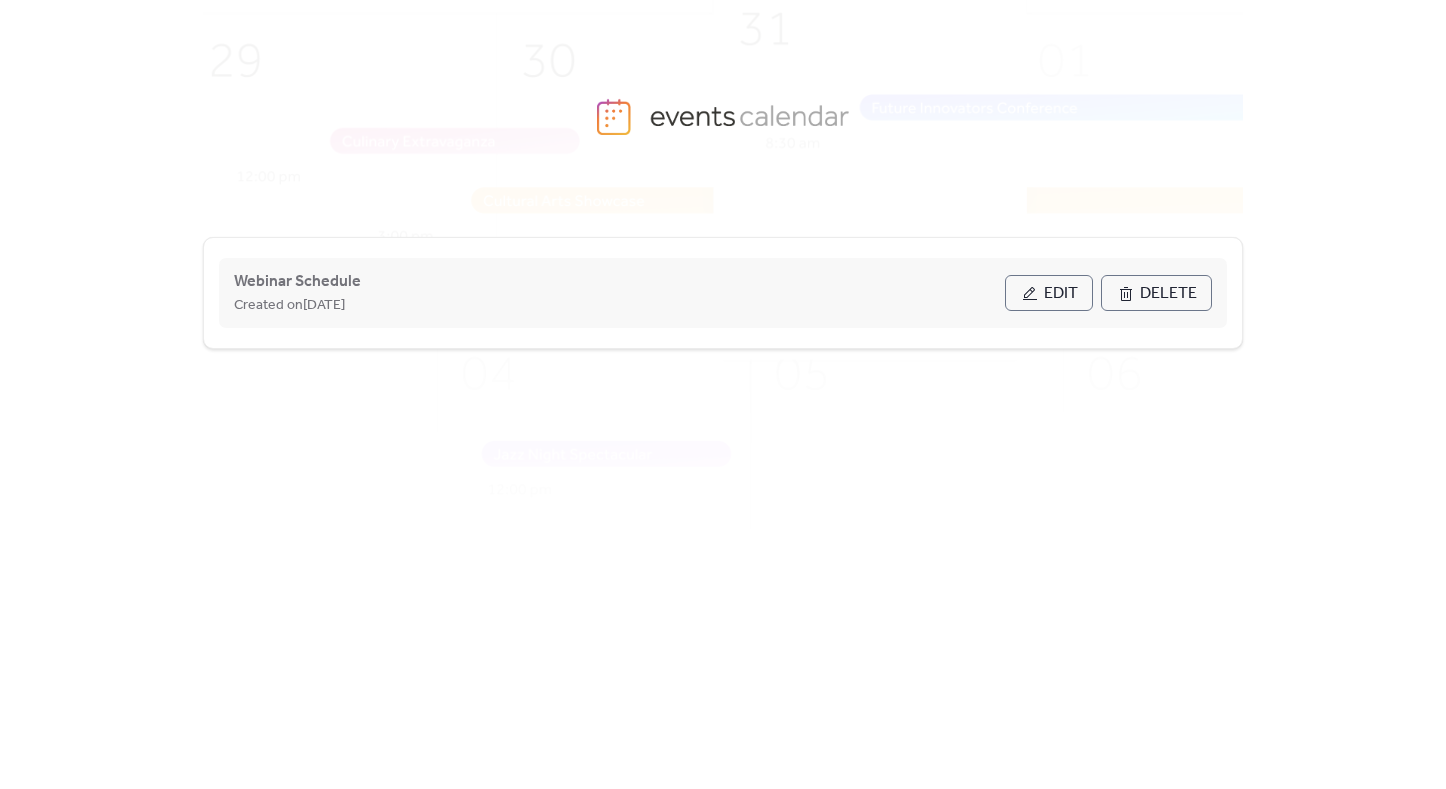 click on "Created on  [DATE]" at bounding box center [619, 305] 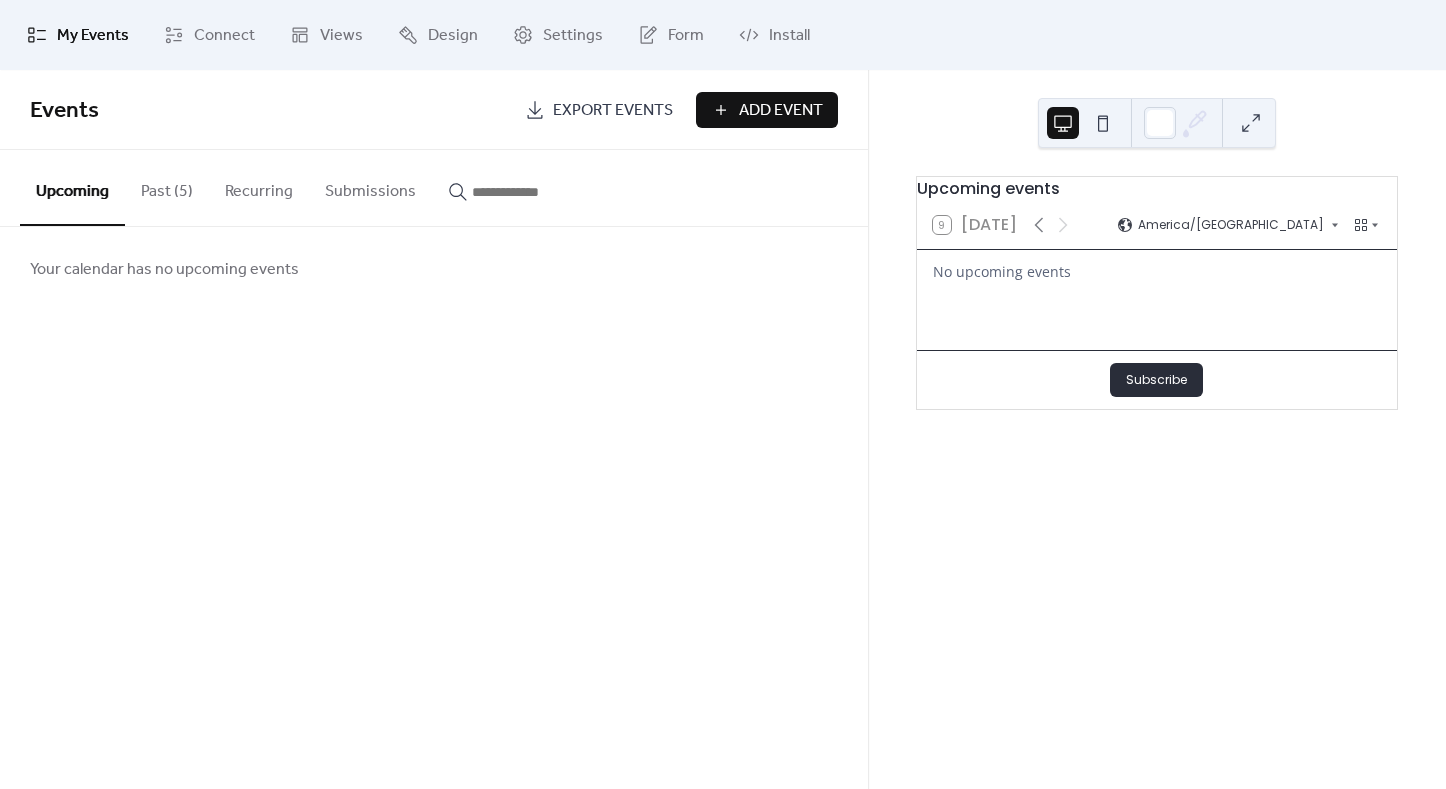 click on "Add Event" at bounding box center (781, 111) 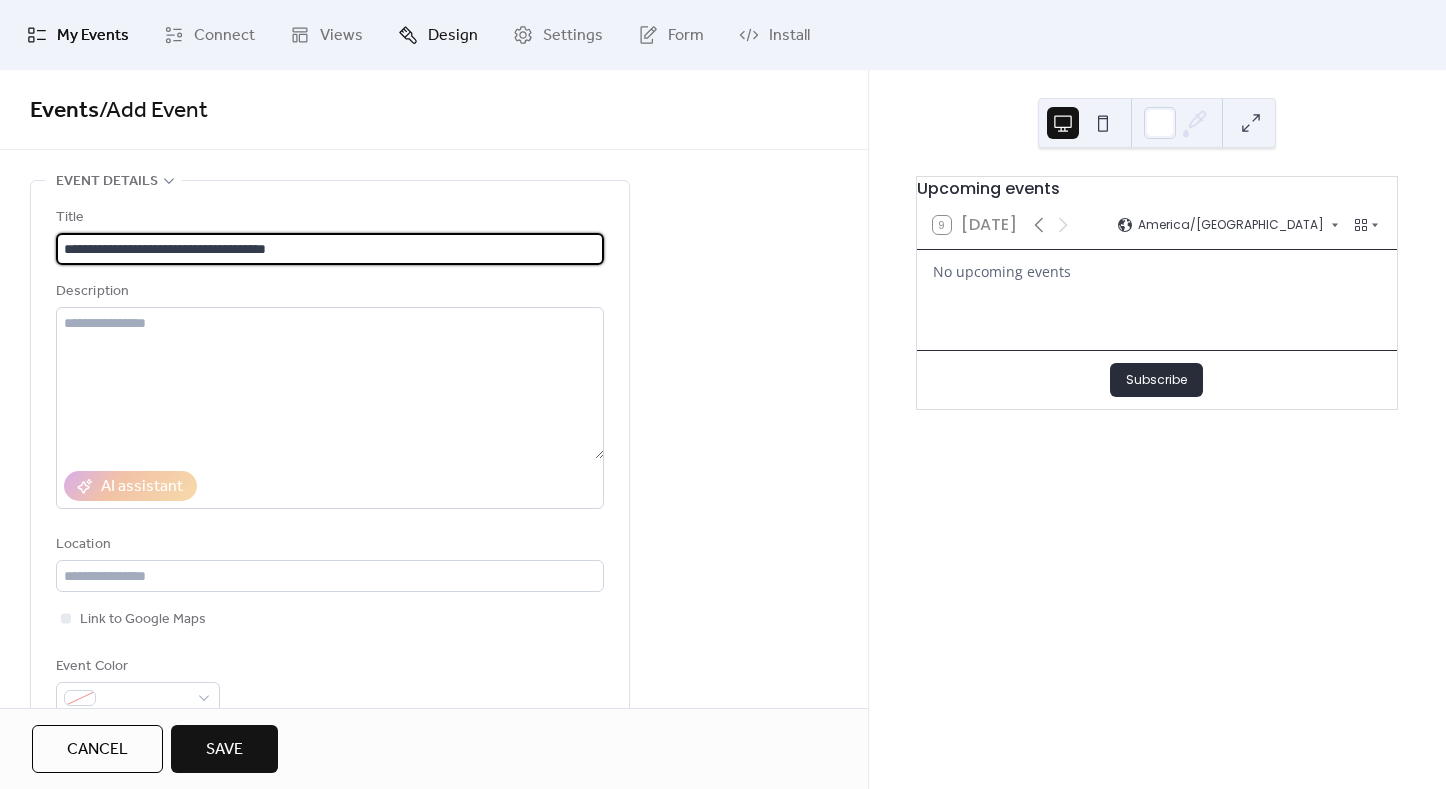 type on "**********" 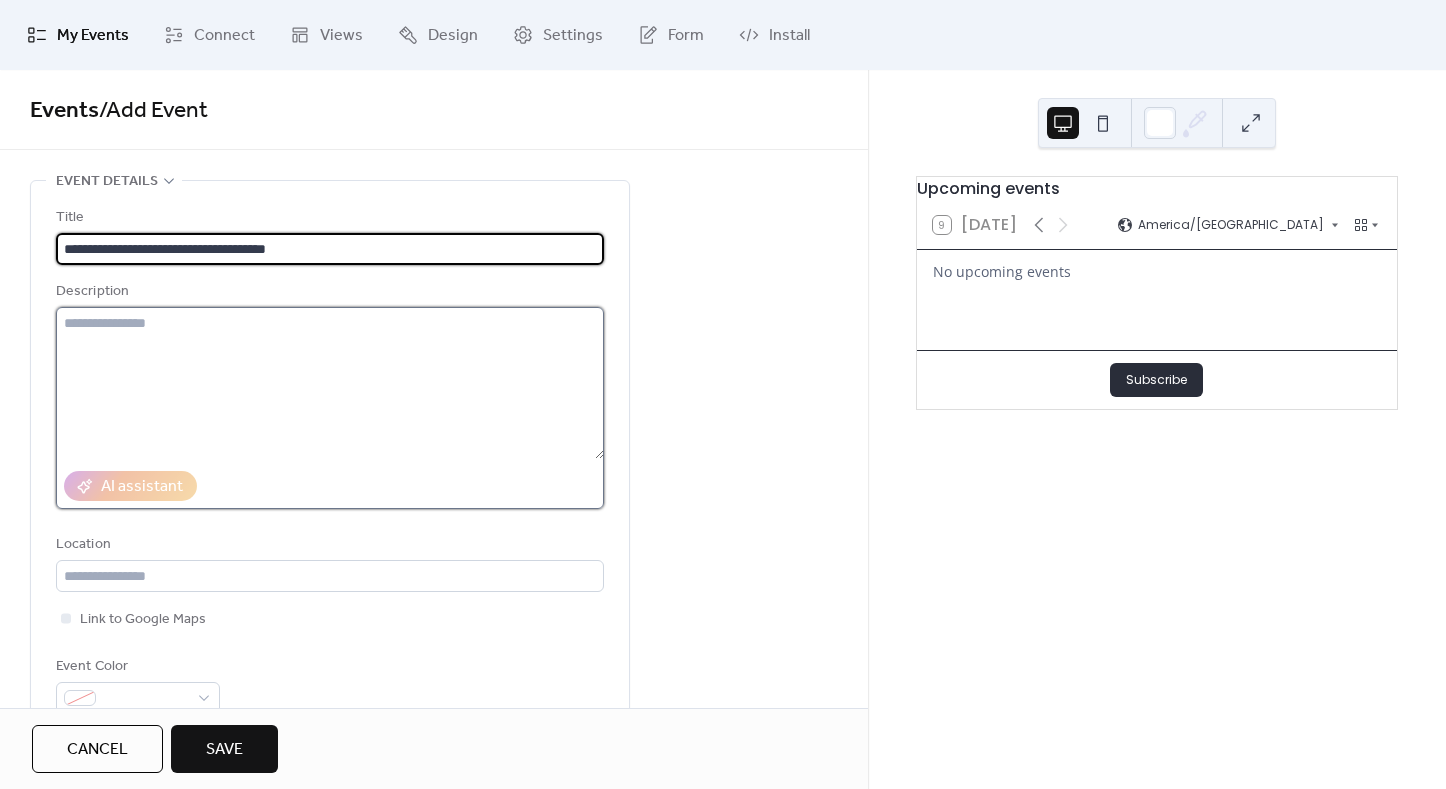 click at bounding box center (330, 383) 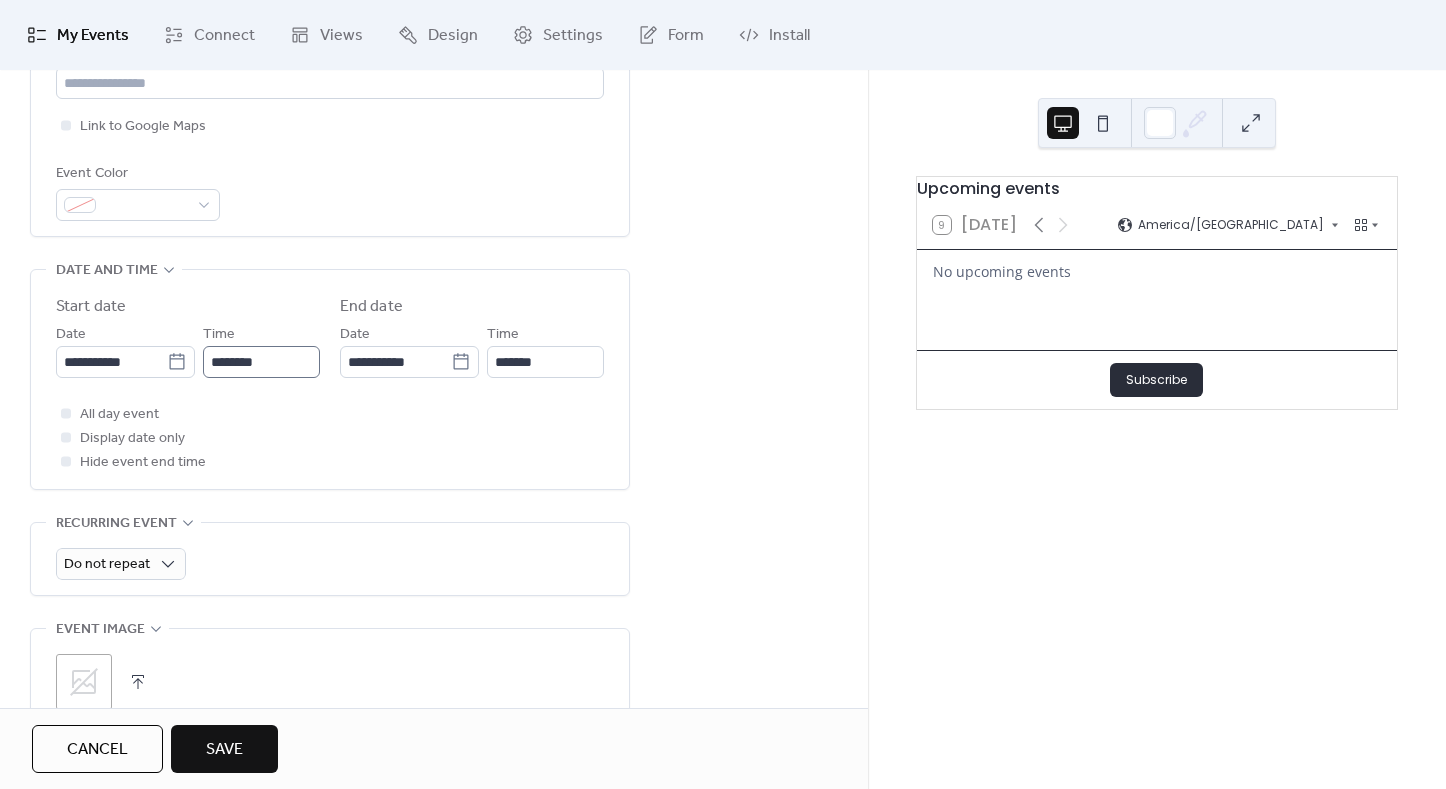 scroll, scrollTop: 497, scrollLeft: 0, axis: vertical 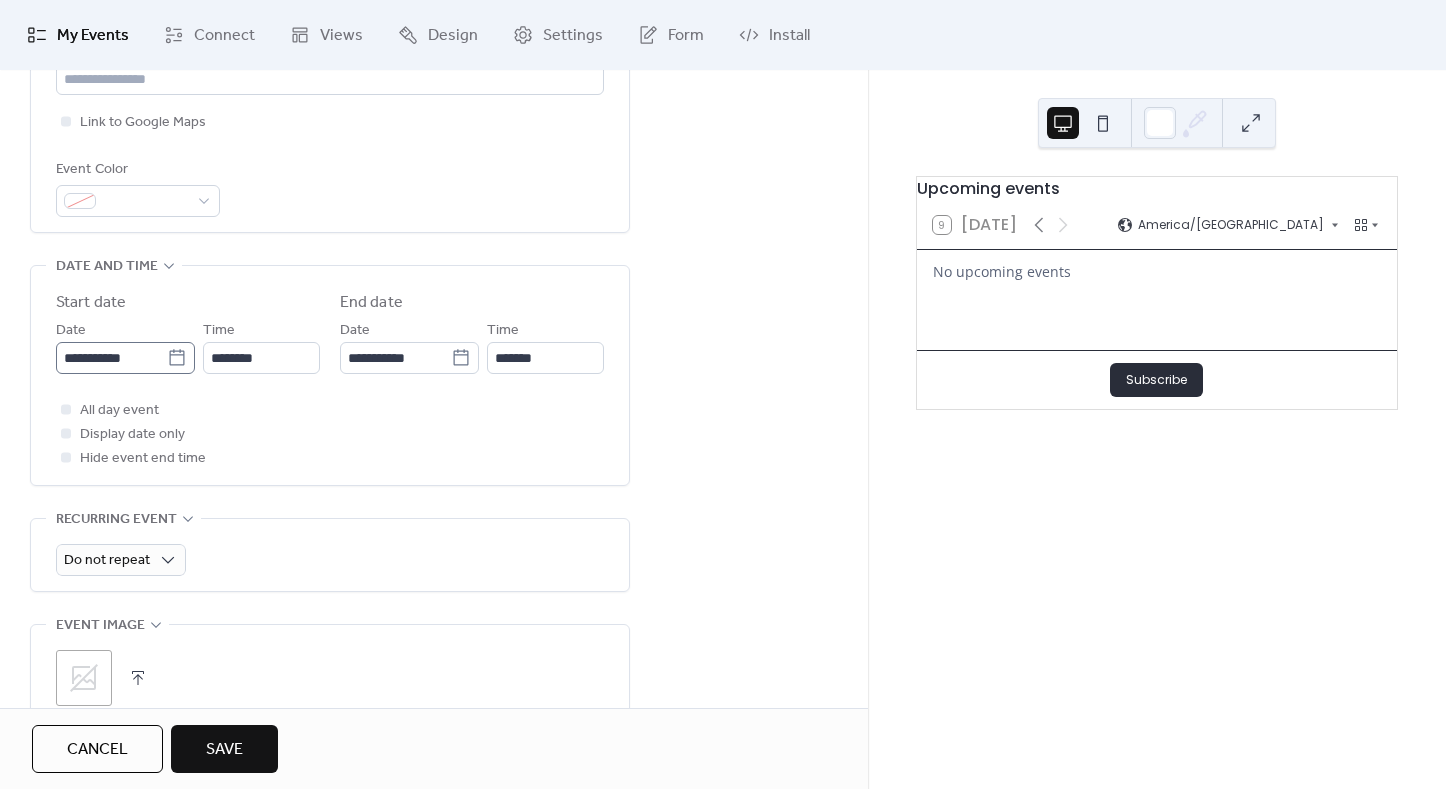 type on "**********" 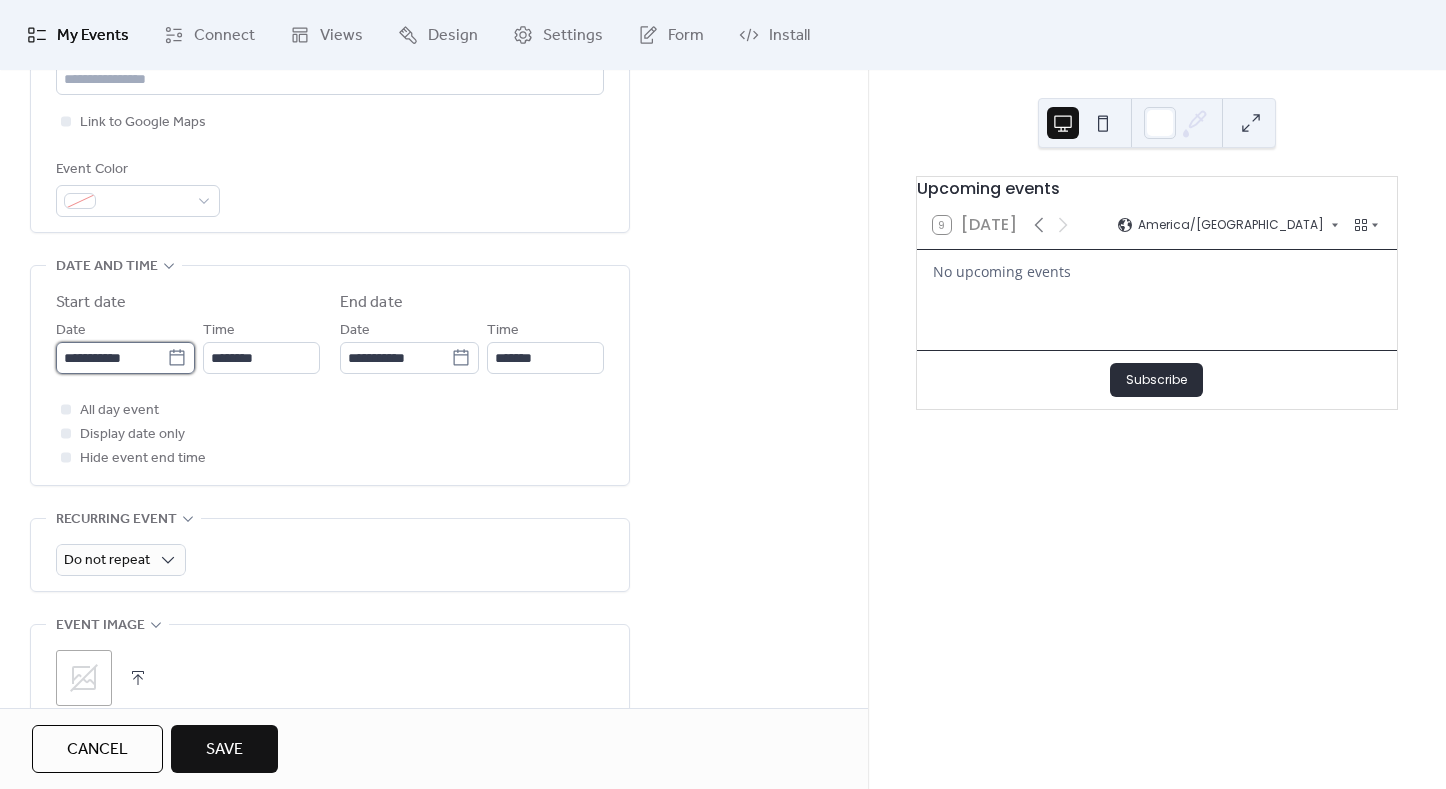 click on "**********" at bounding box center (111, 358) 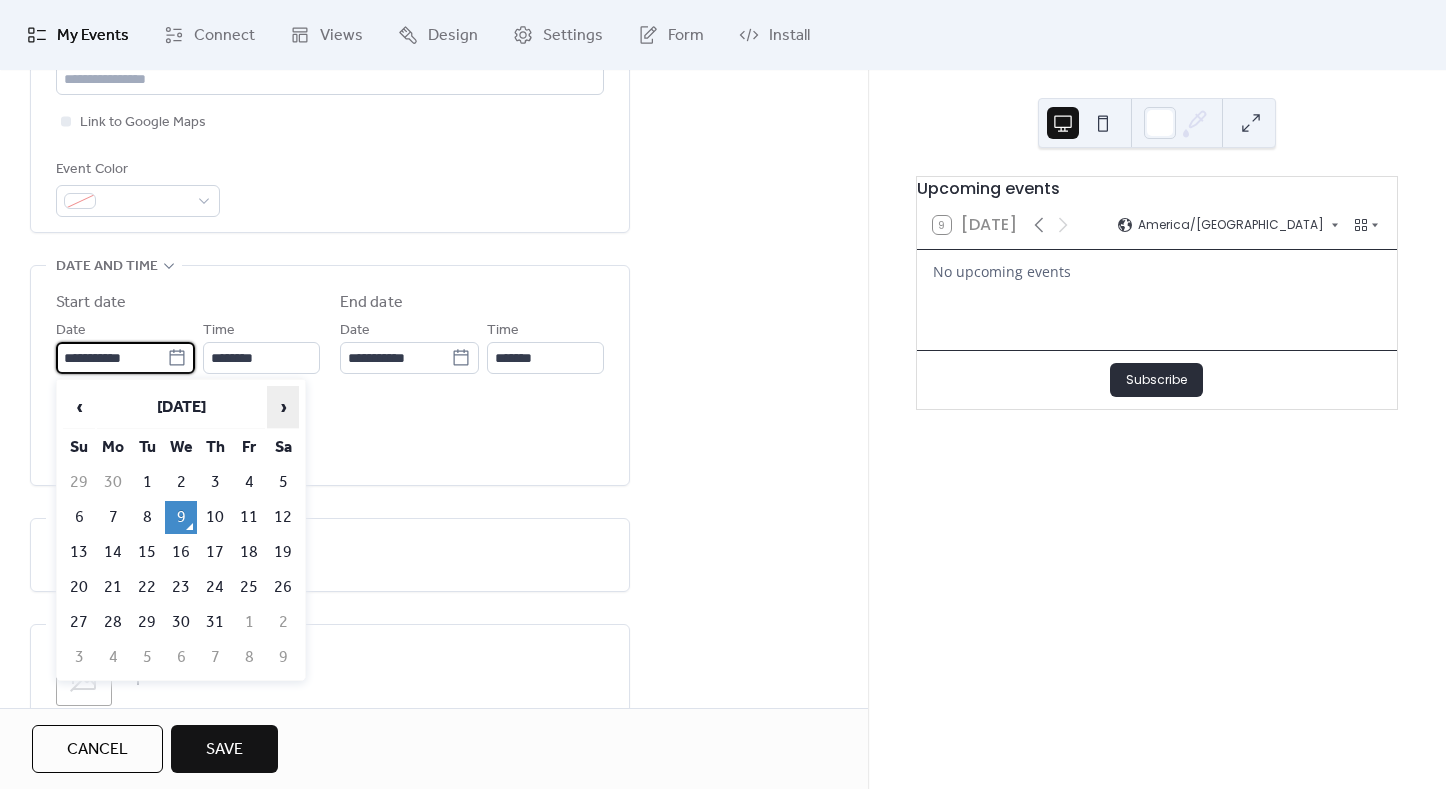 click on "›" at bounding box center (283, 407) 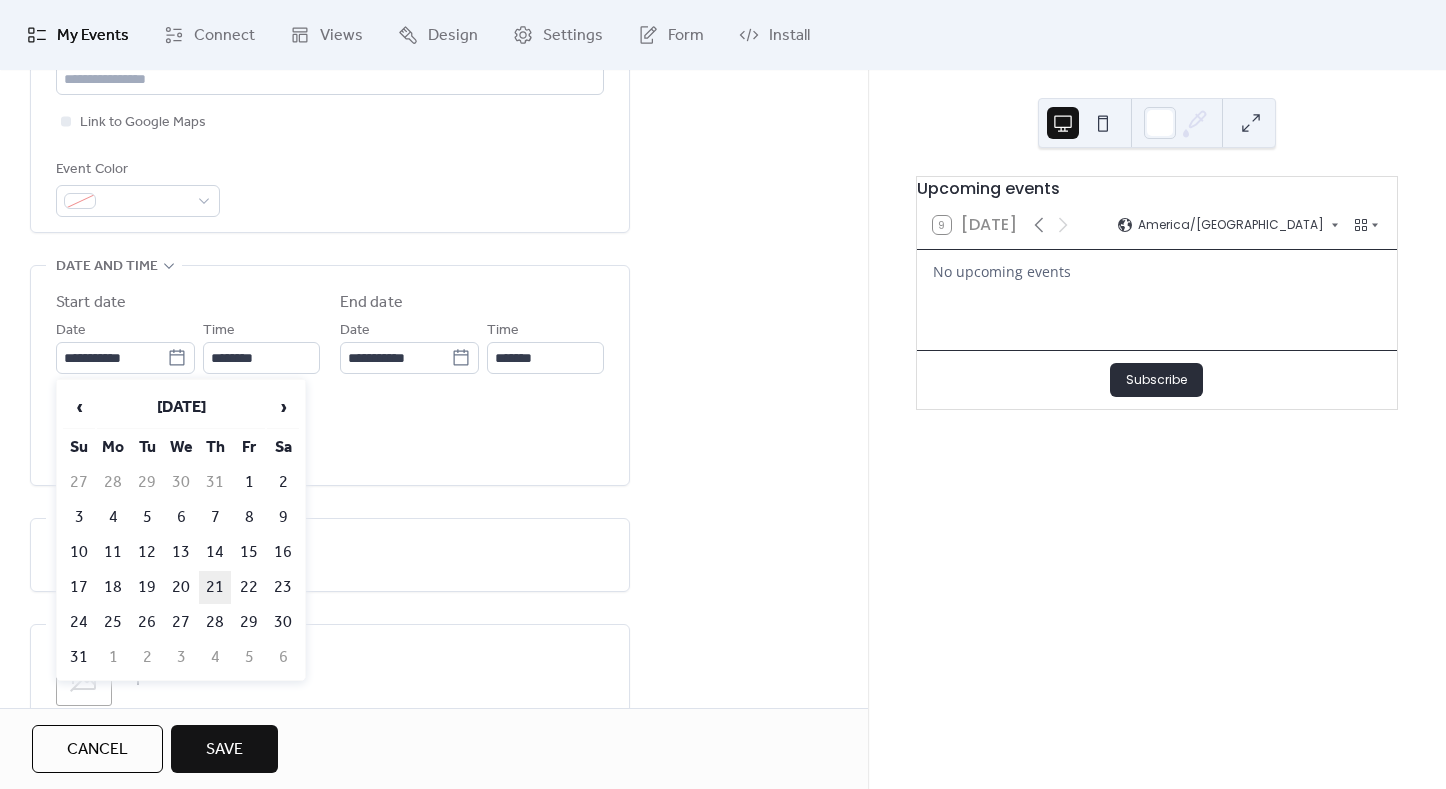 click on "21" at bounding box center (215, 587) 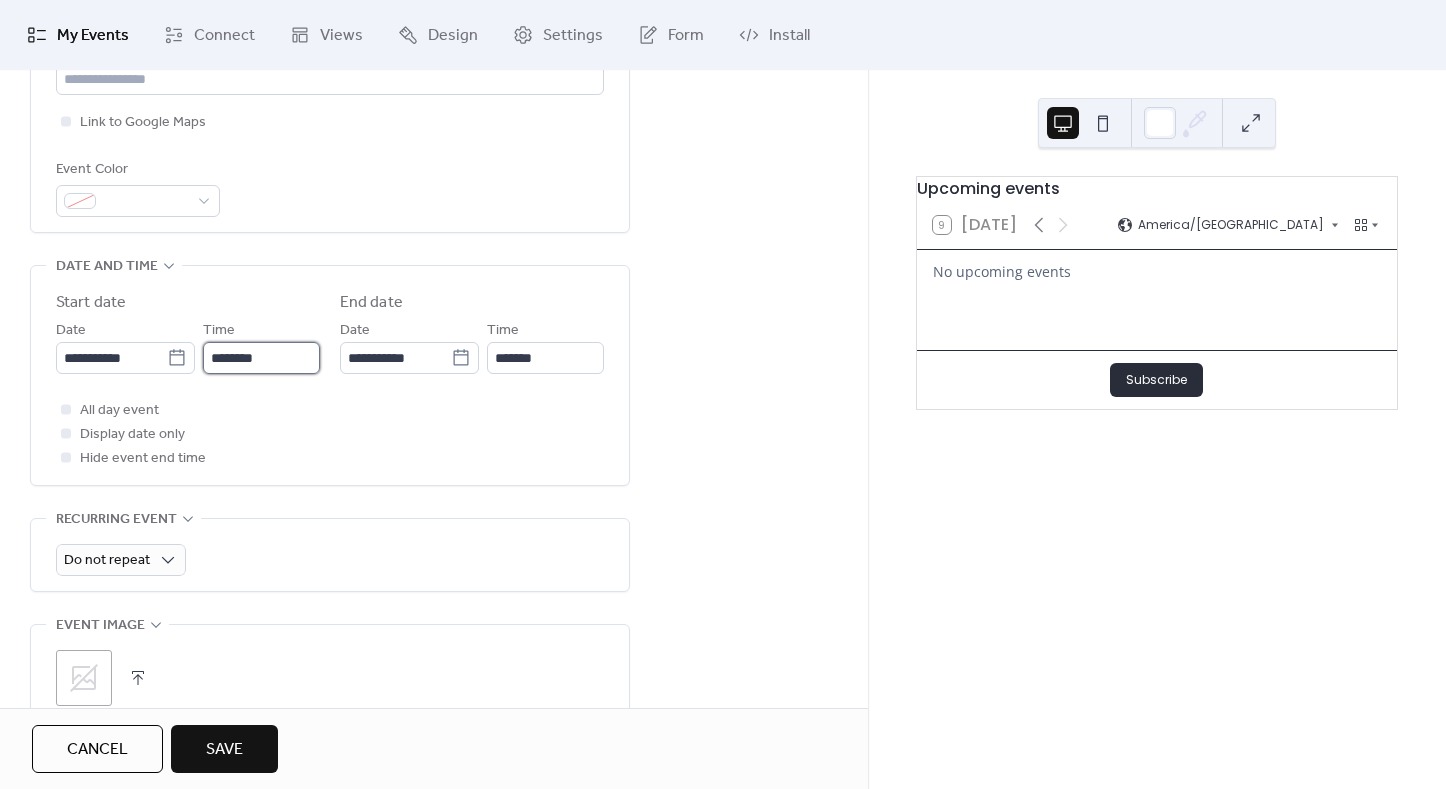 click on "********" at bounding box center [261, 358] 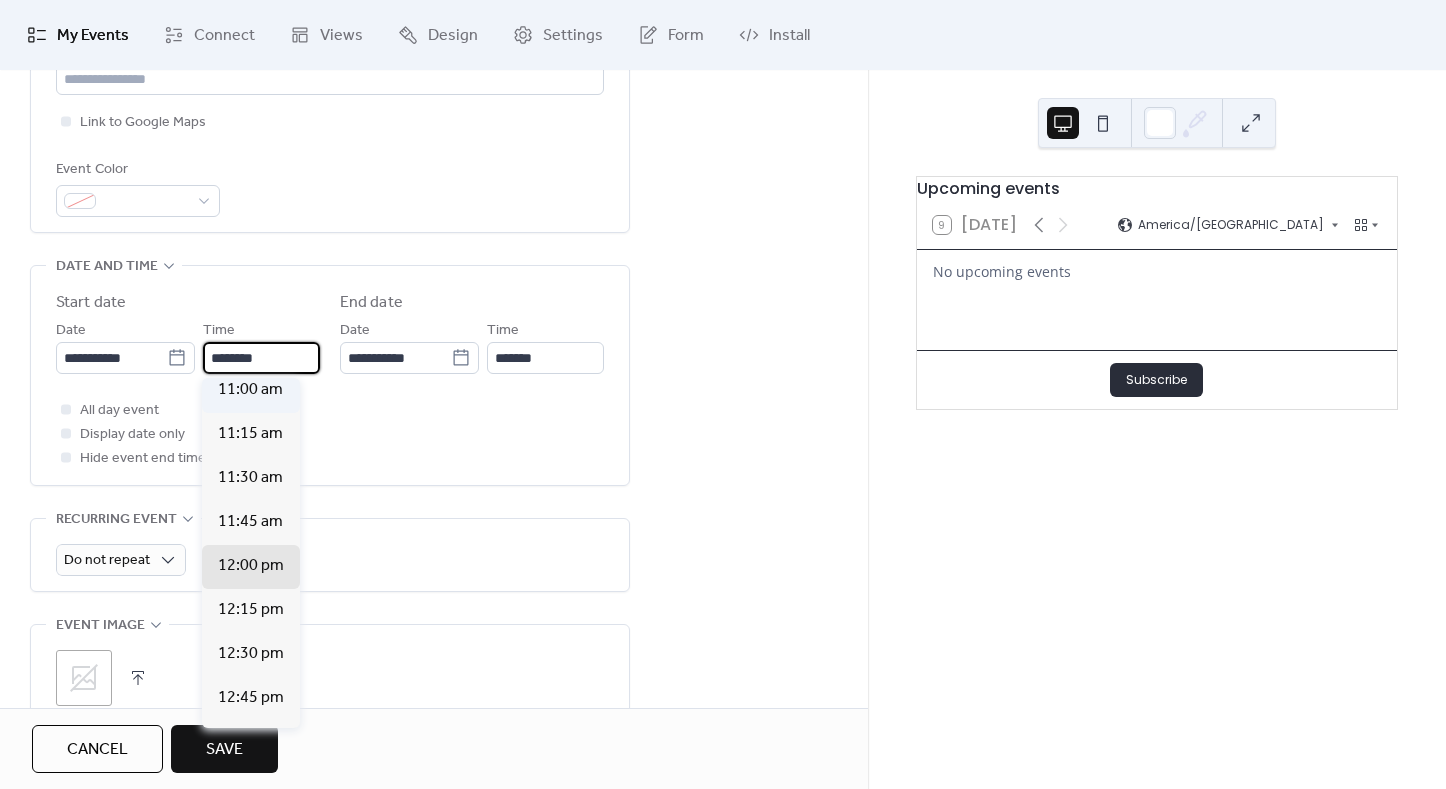scroll, scrollTop: 1943, scrollLeft: 0, axis: vertical 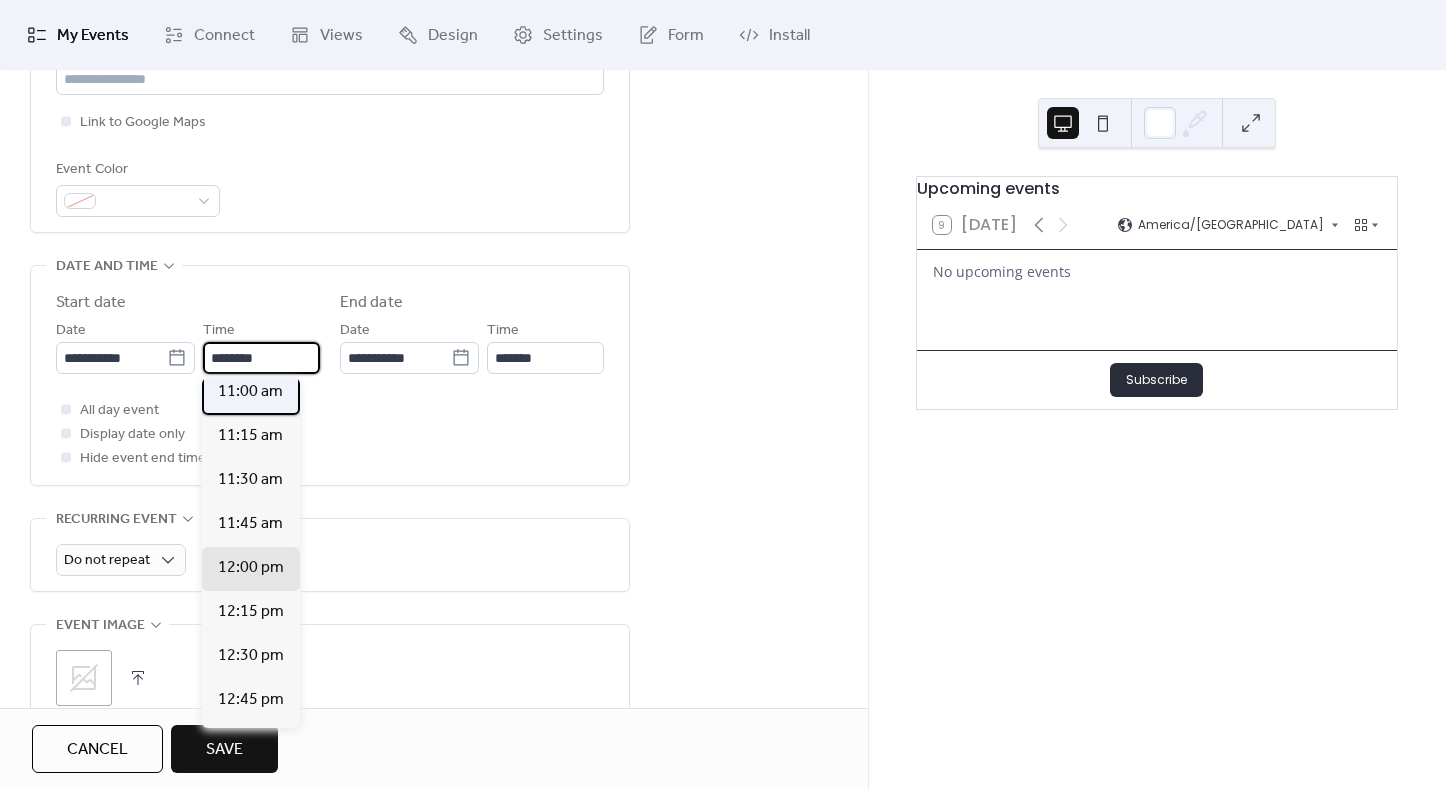 click on "11:00 am" at bounding box center (250, 392) 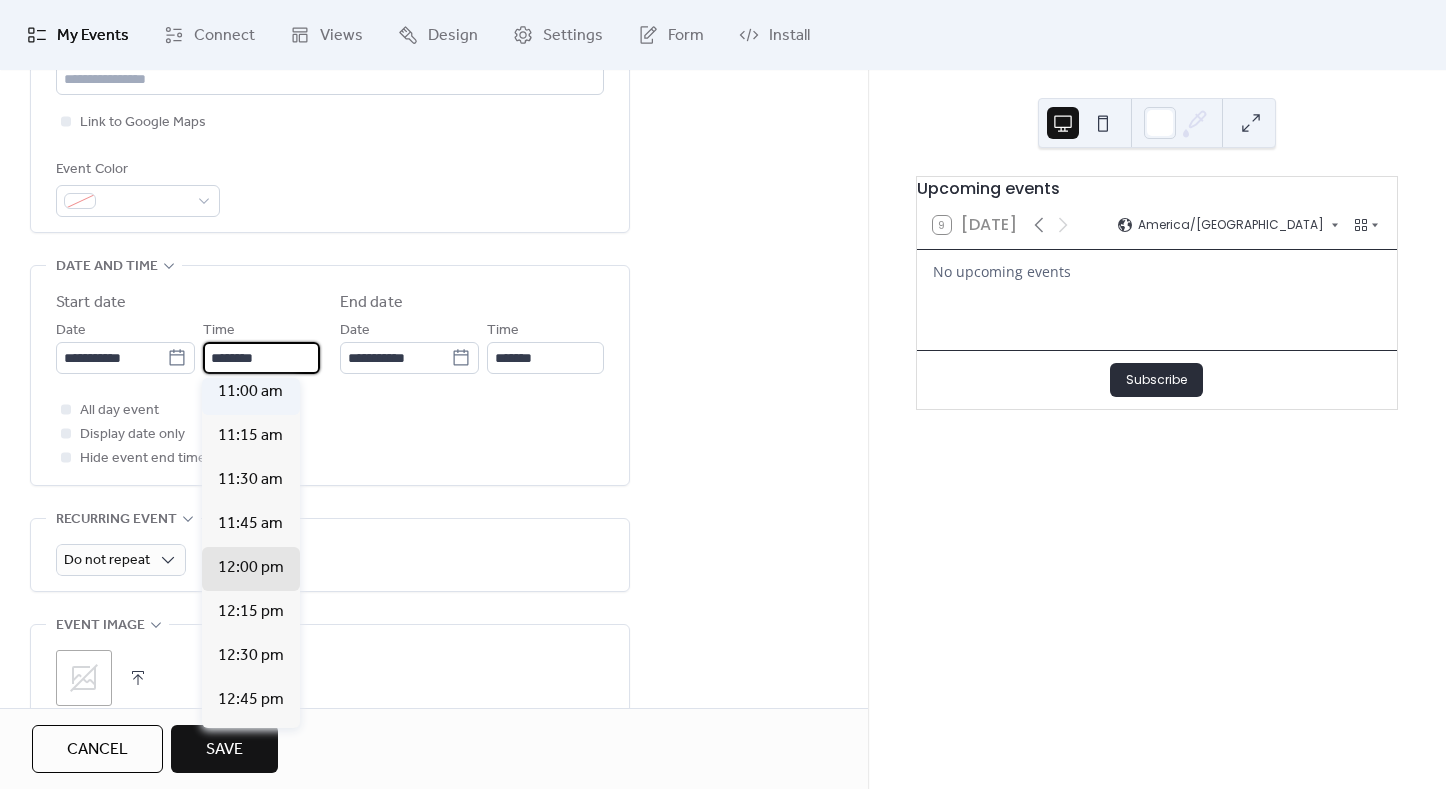 type on "********" 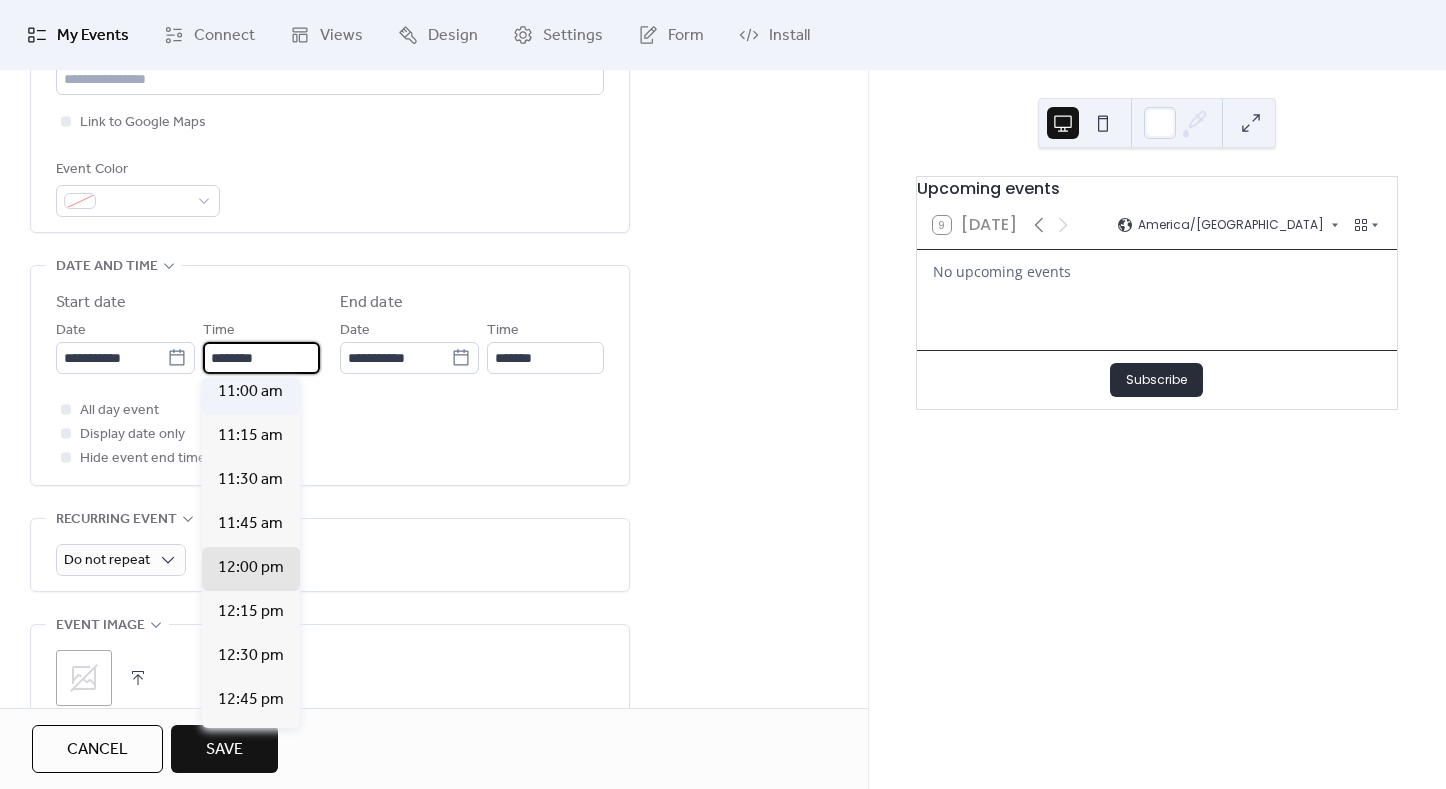 type on "********" 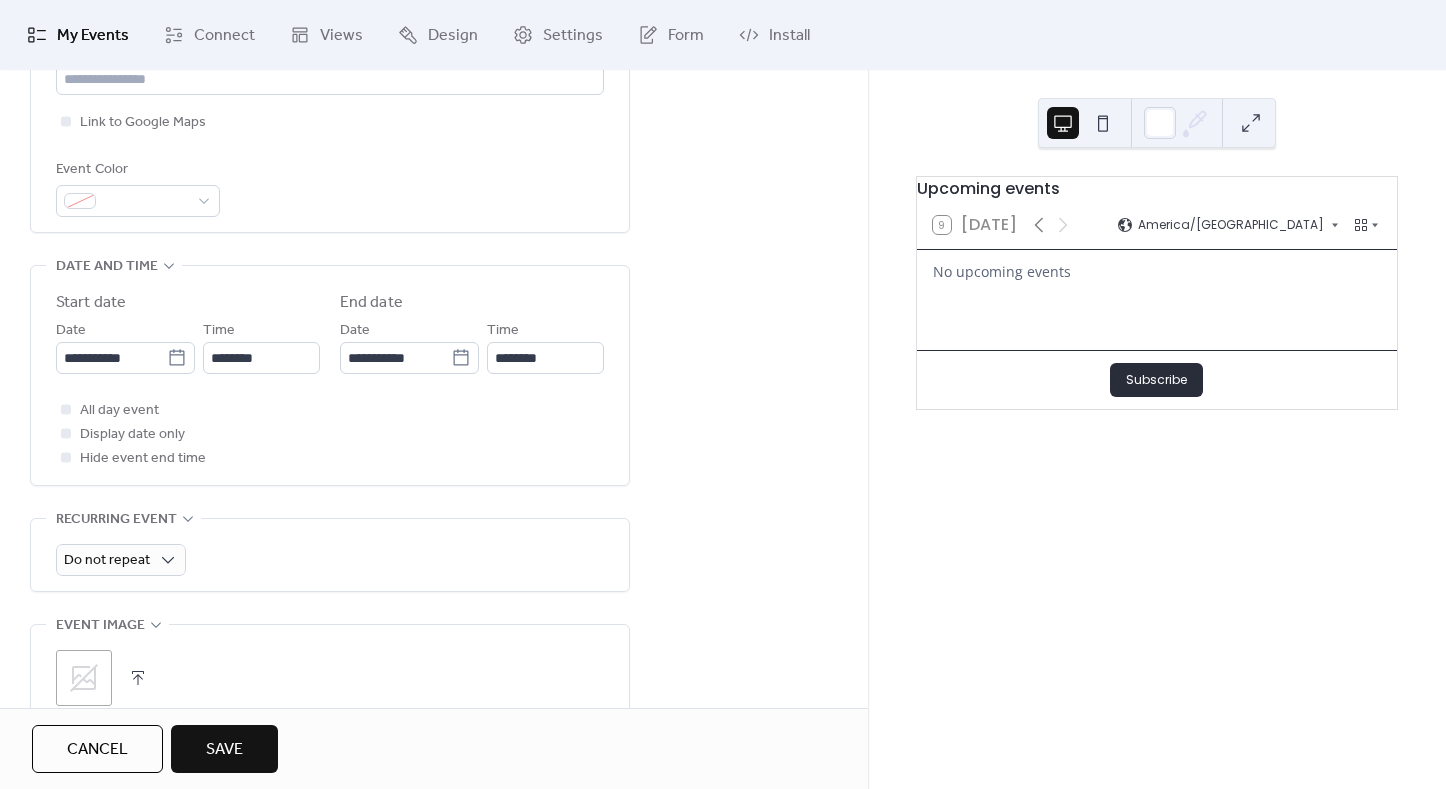 click on "**********" at bounding box center (434, 324) 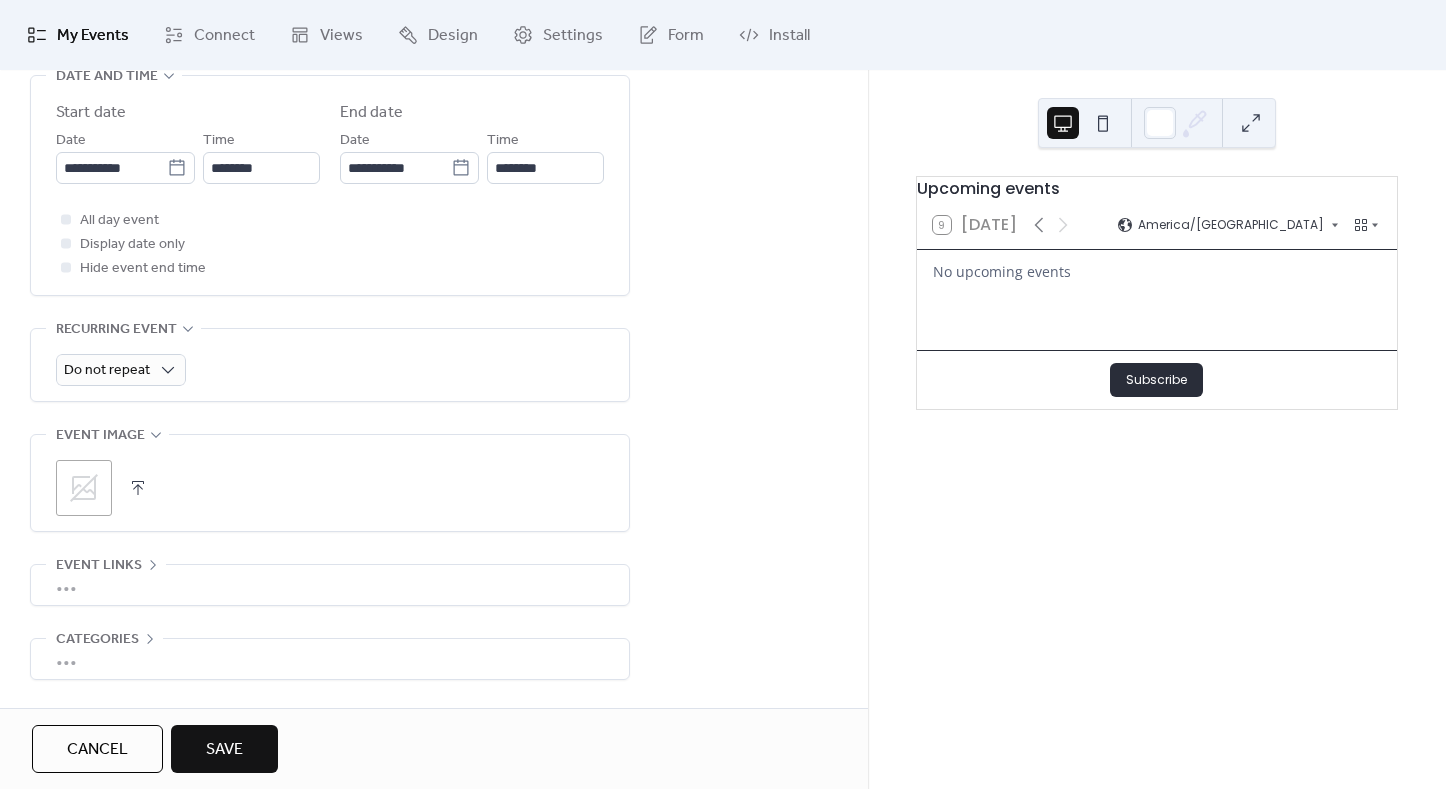 scroll, scrollTop: 755, scrollLeft: 0, axis: vertical 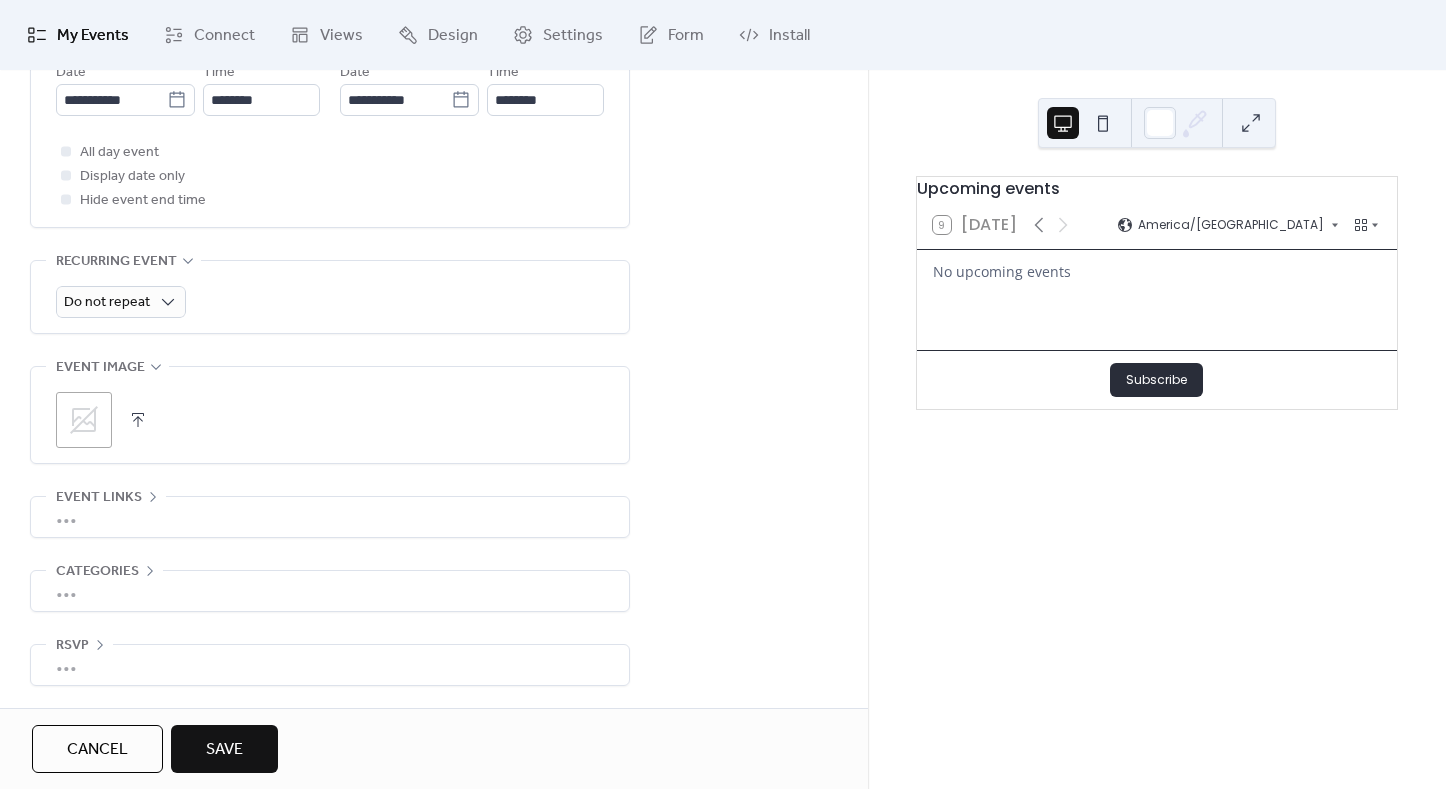 click 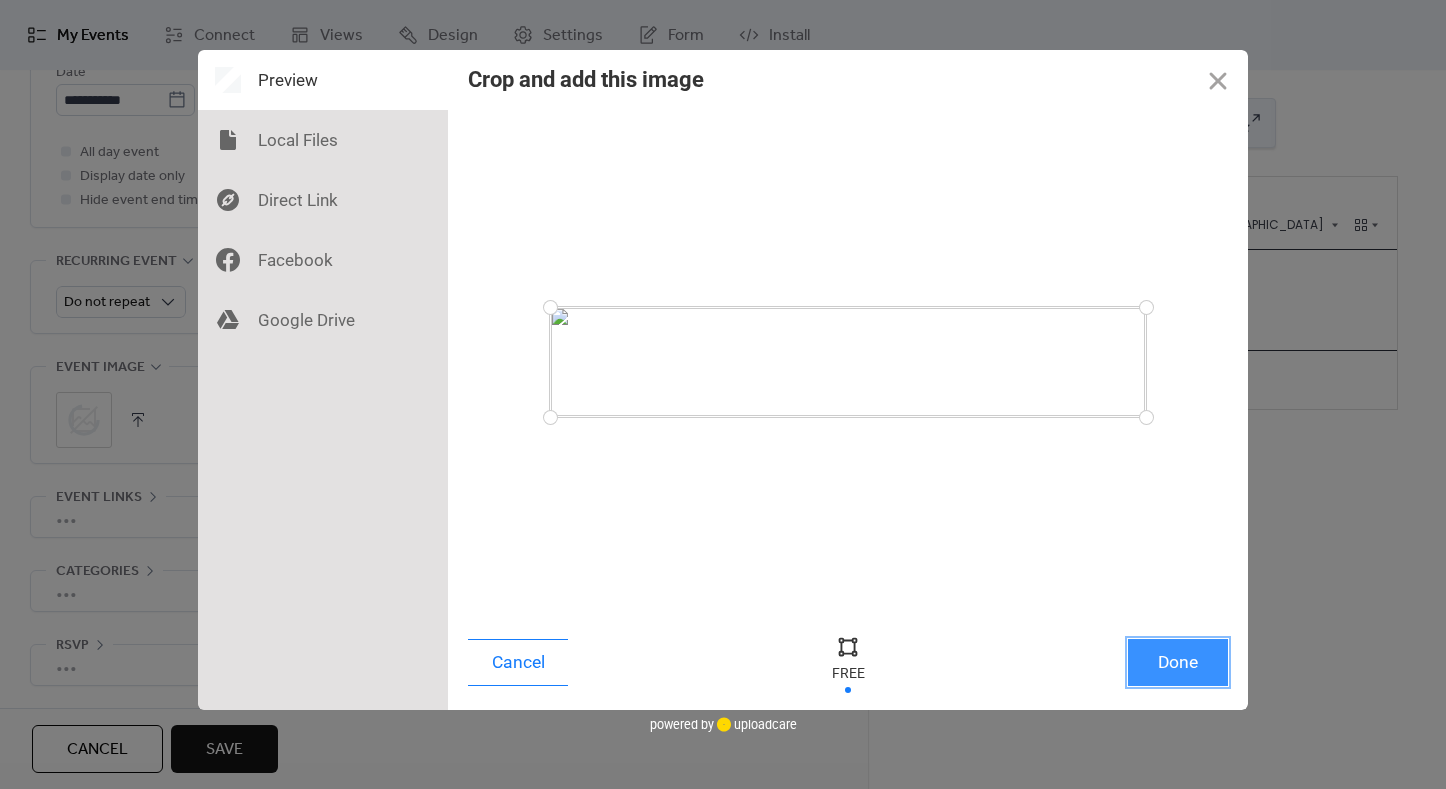 click on "Done" at bounding box center (1178, 662) 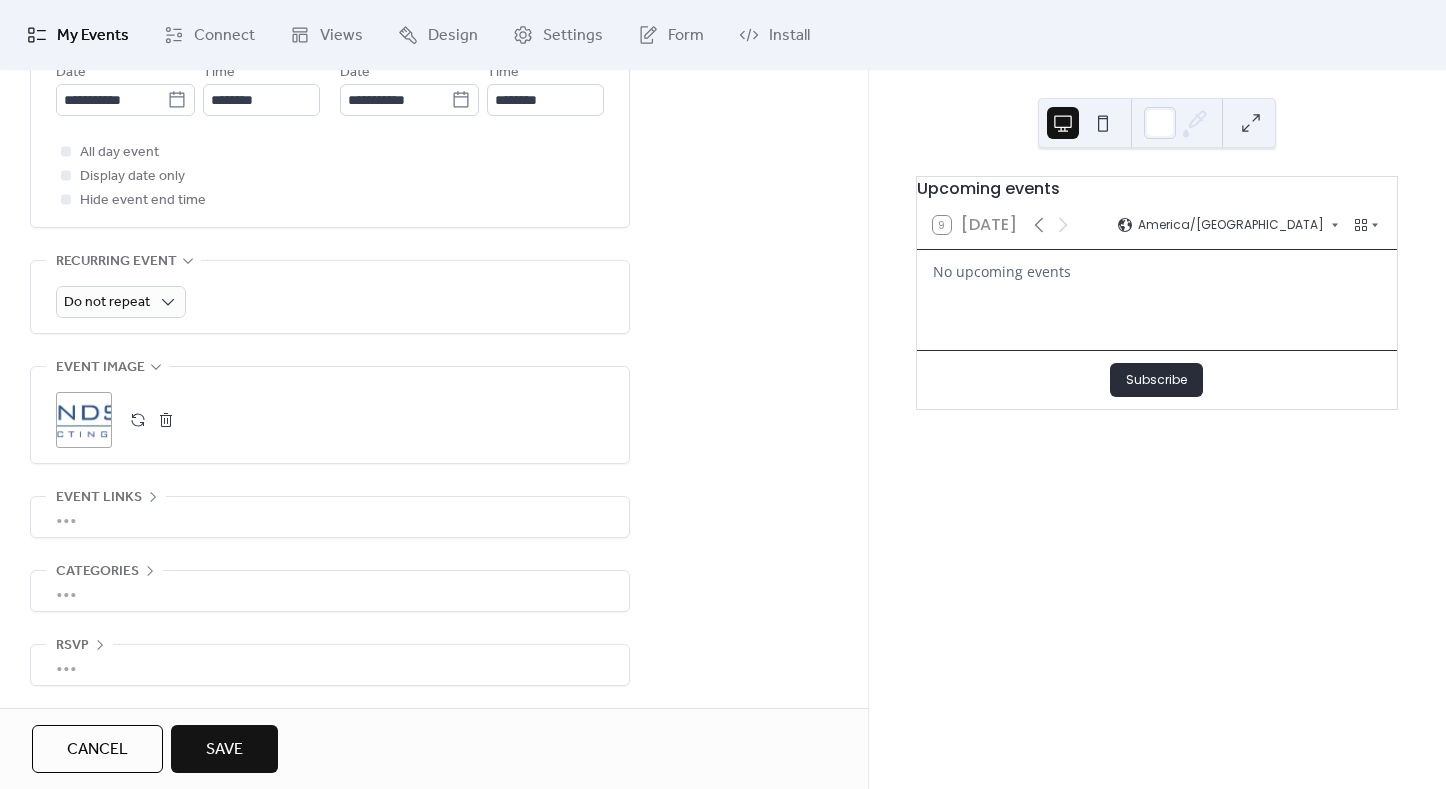 click on "•••" at bounding box center (330, 591) 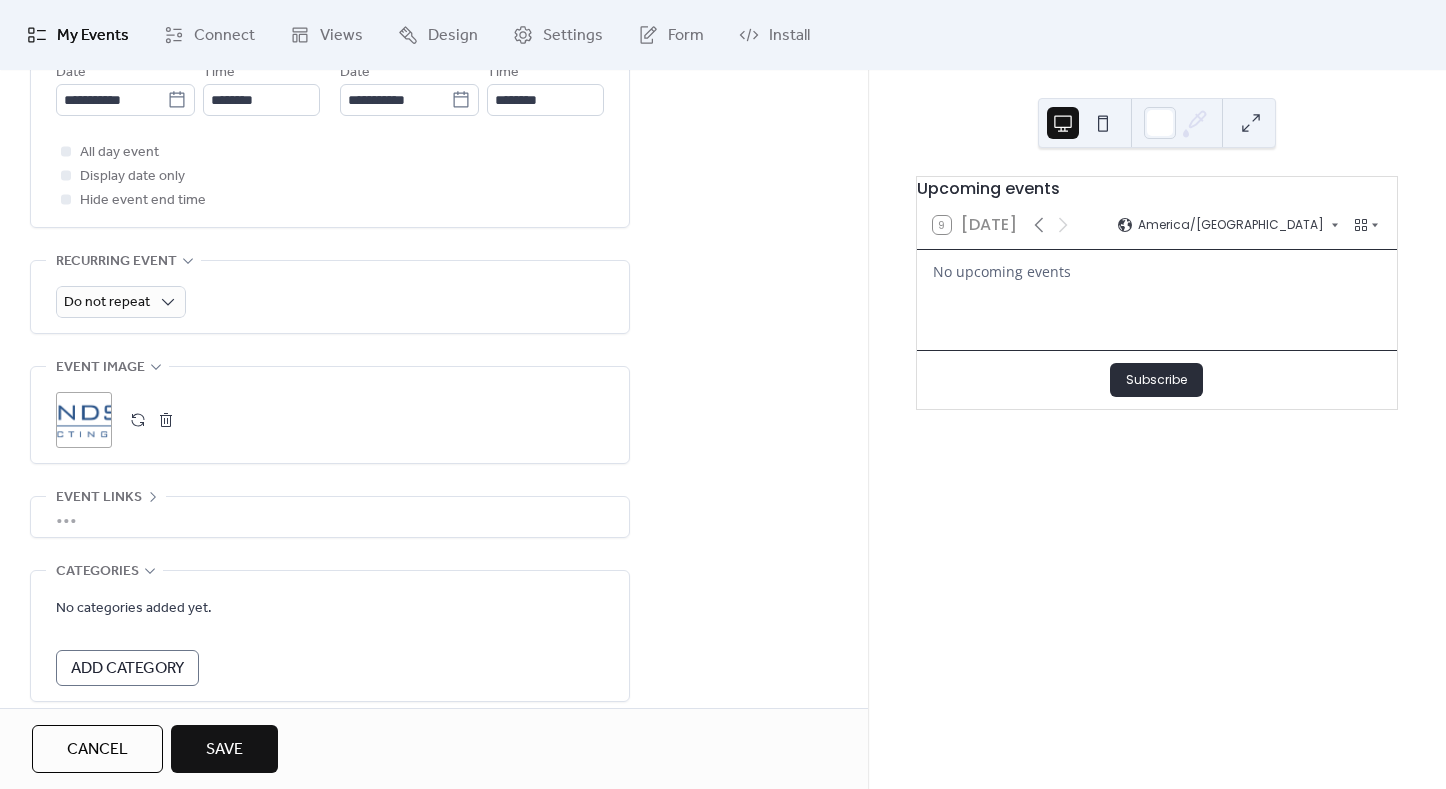 click 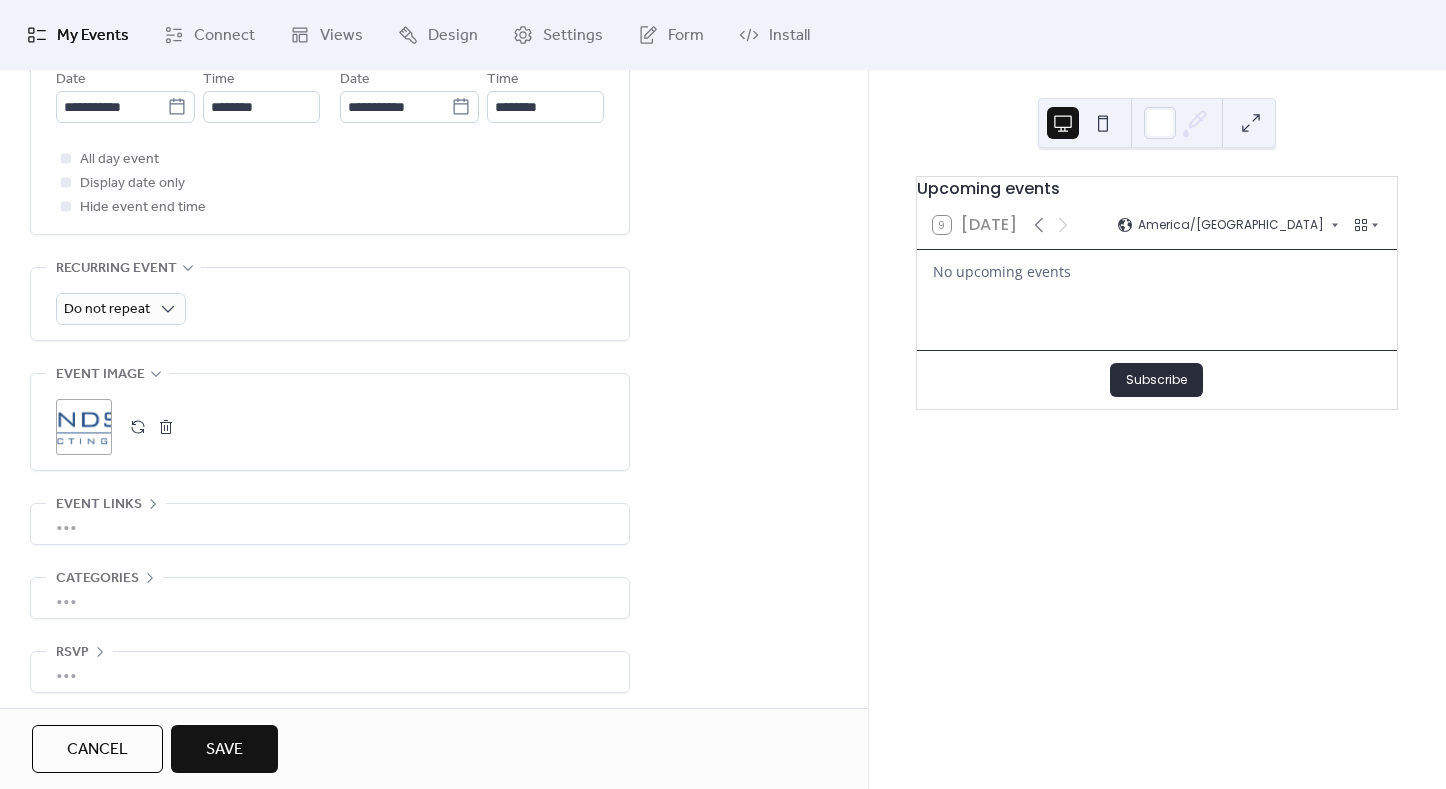 scroll, scrollTop: 747, scrollLeft: 0, axis: vertical 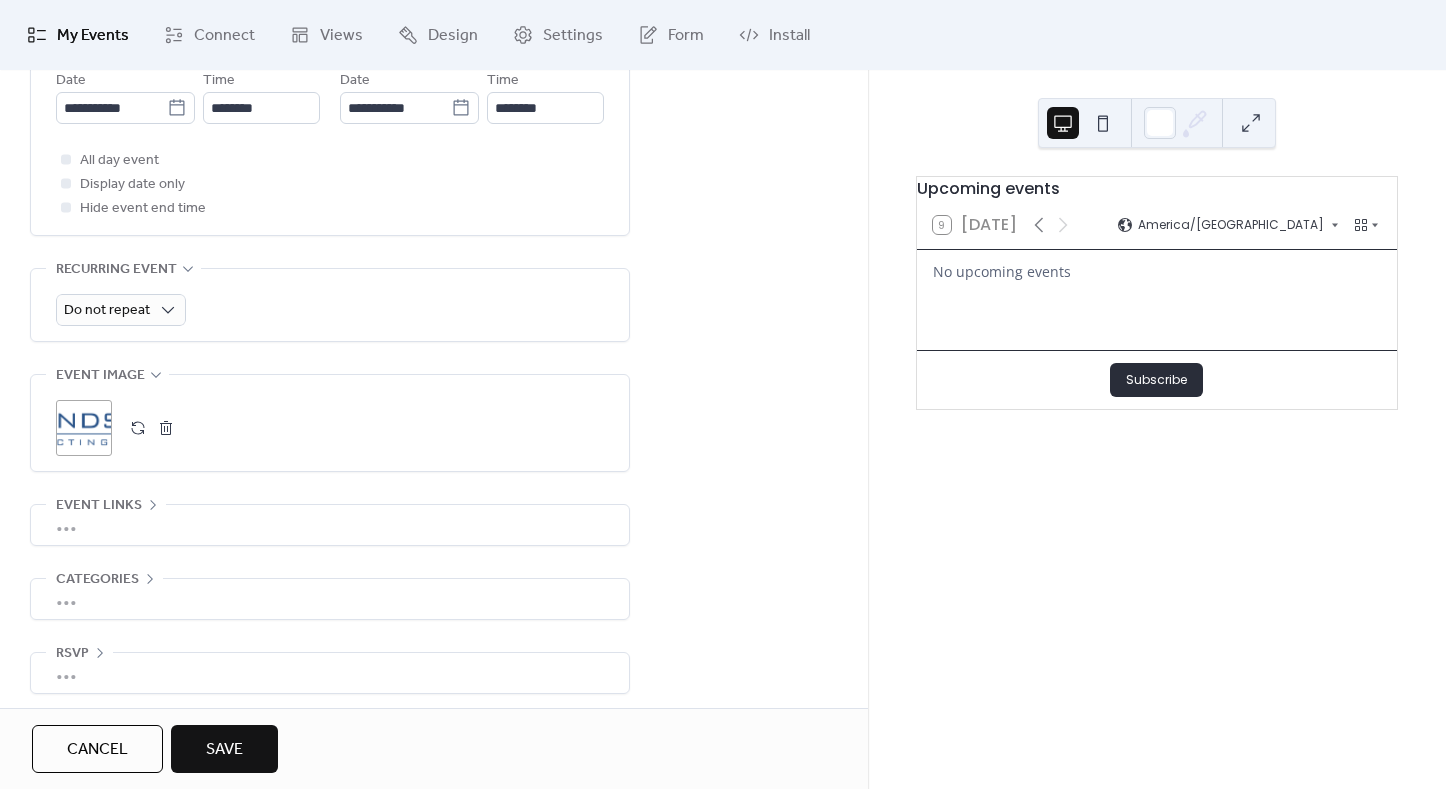 click on "•••" at bounding box center [330, 525] 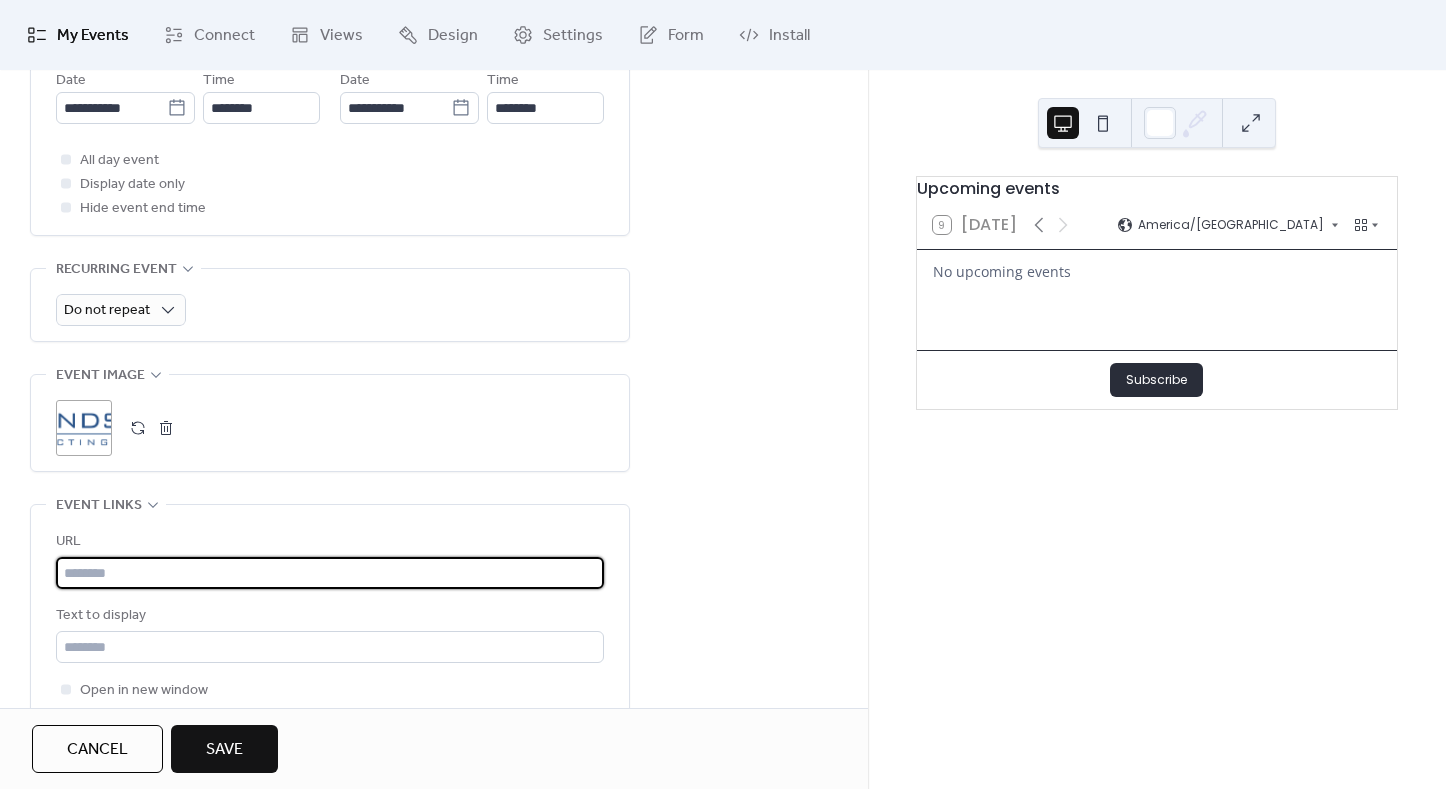 click at bounding box center [330, 573] 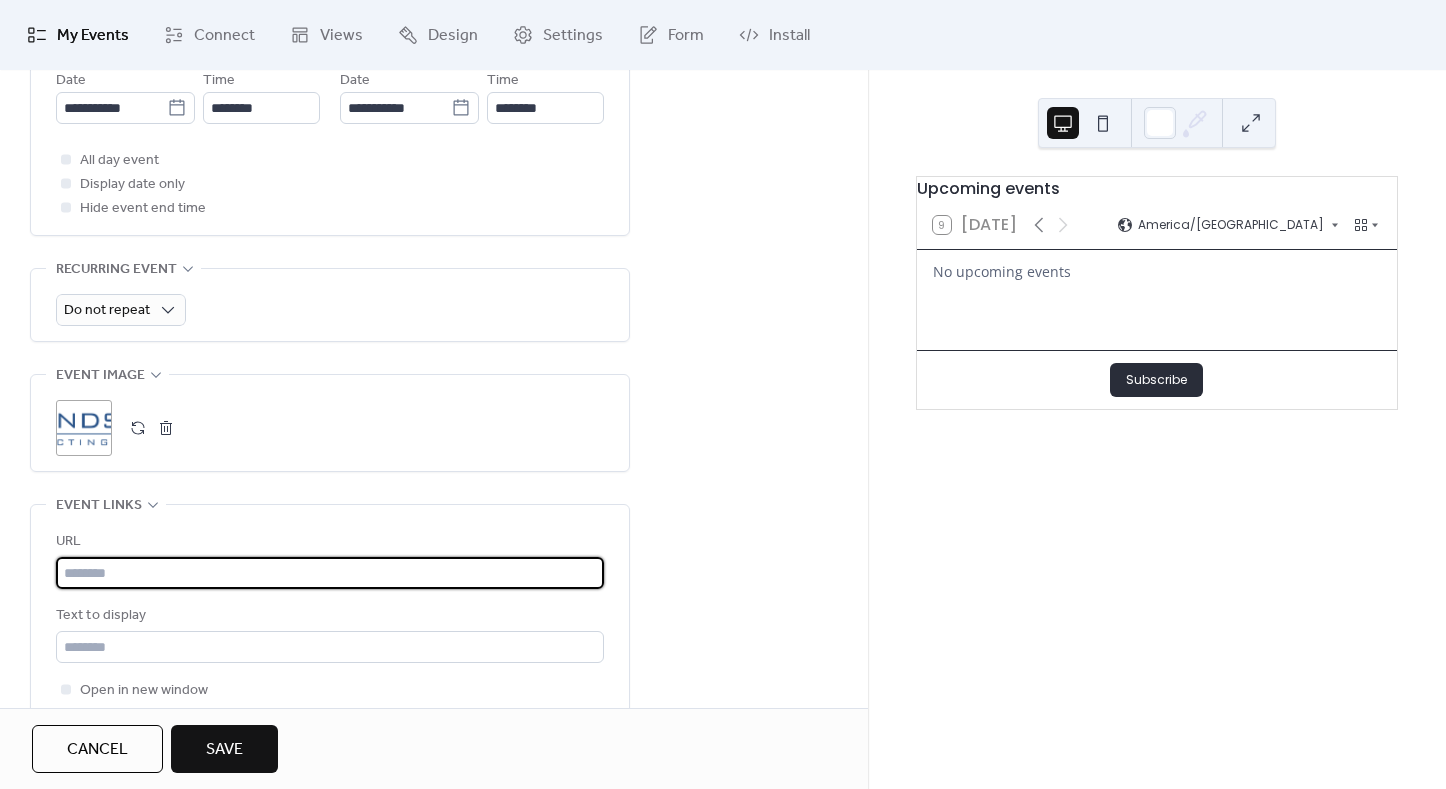 paste on "**********" 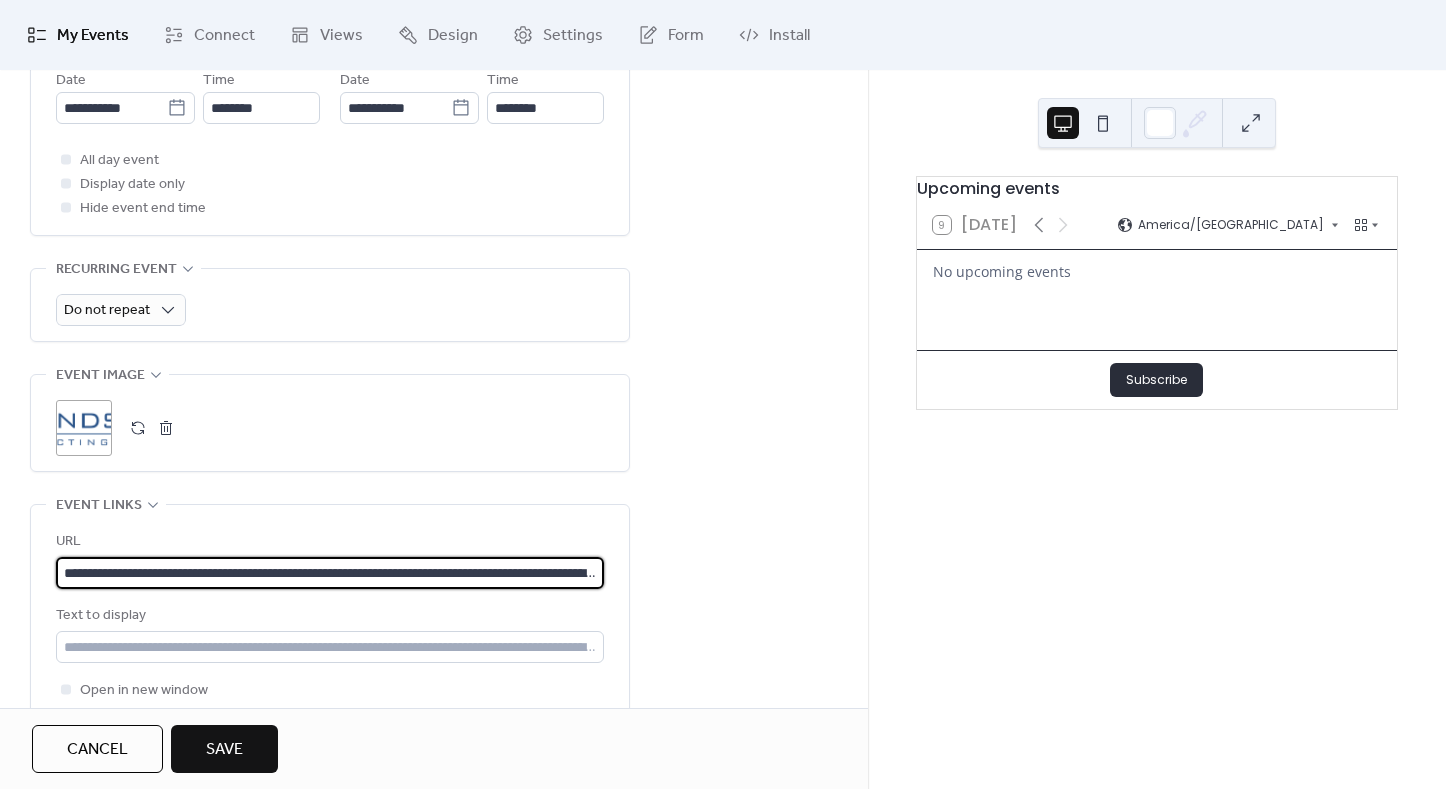 scroll, scrollTop: 0, scrollLeft: 268, axis: horizontal 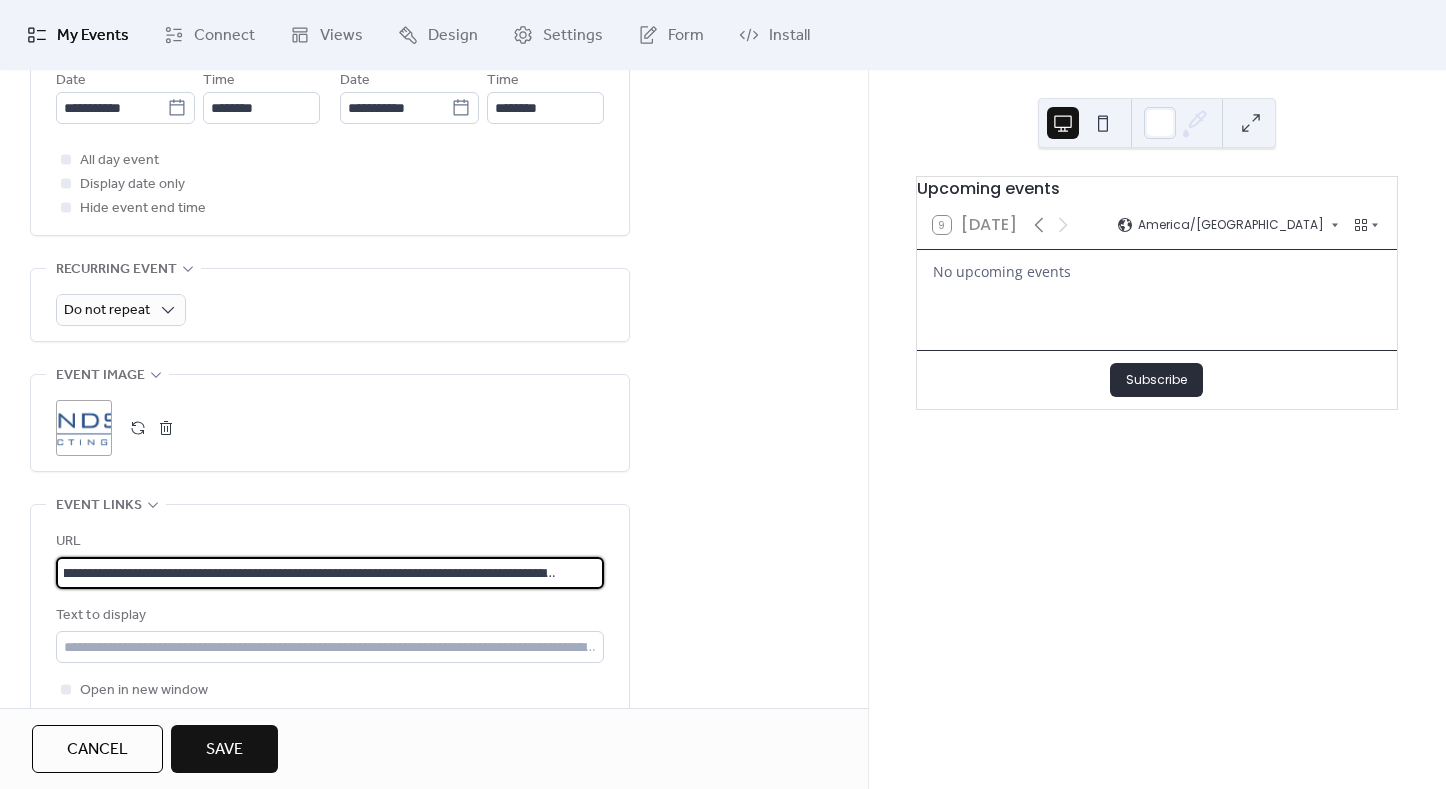 type on "**********" 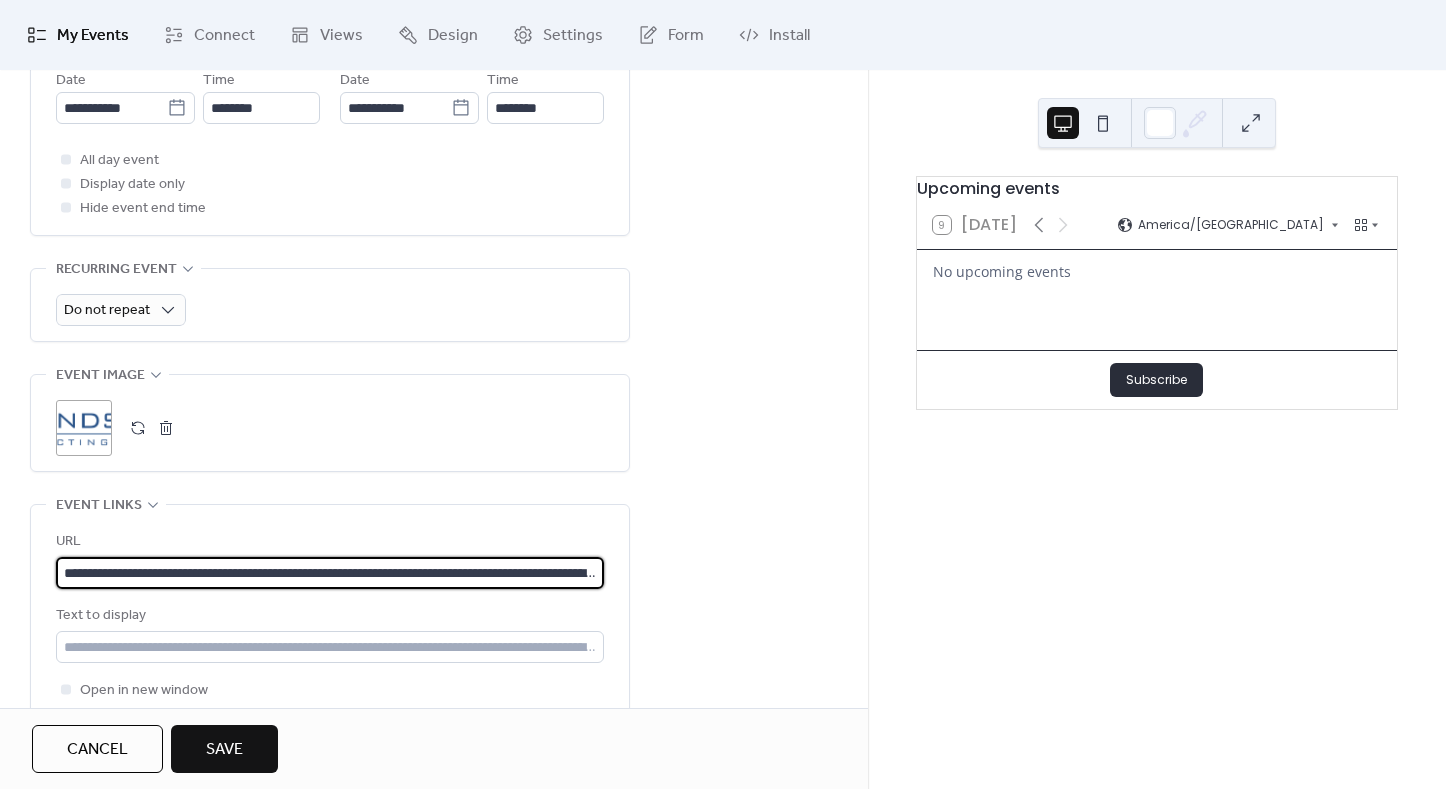 click on "**********" at bounding box center [434, 160] 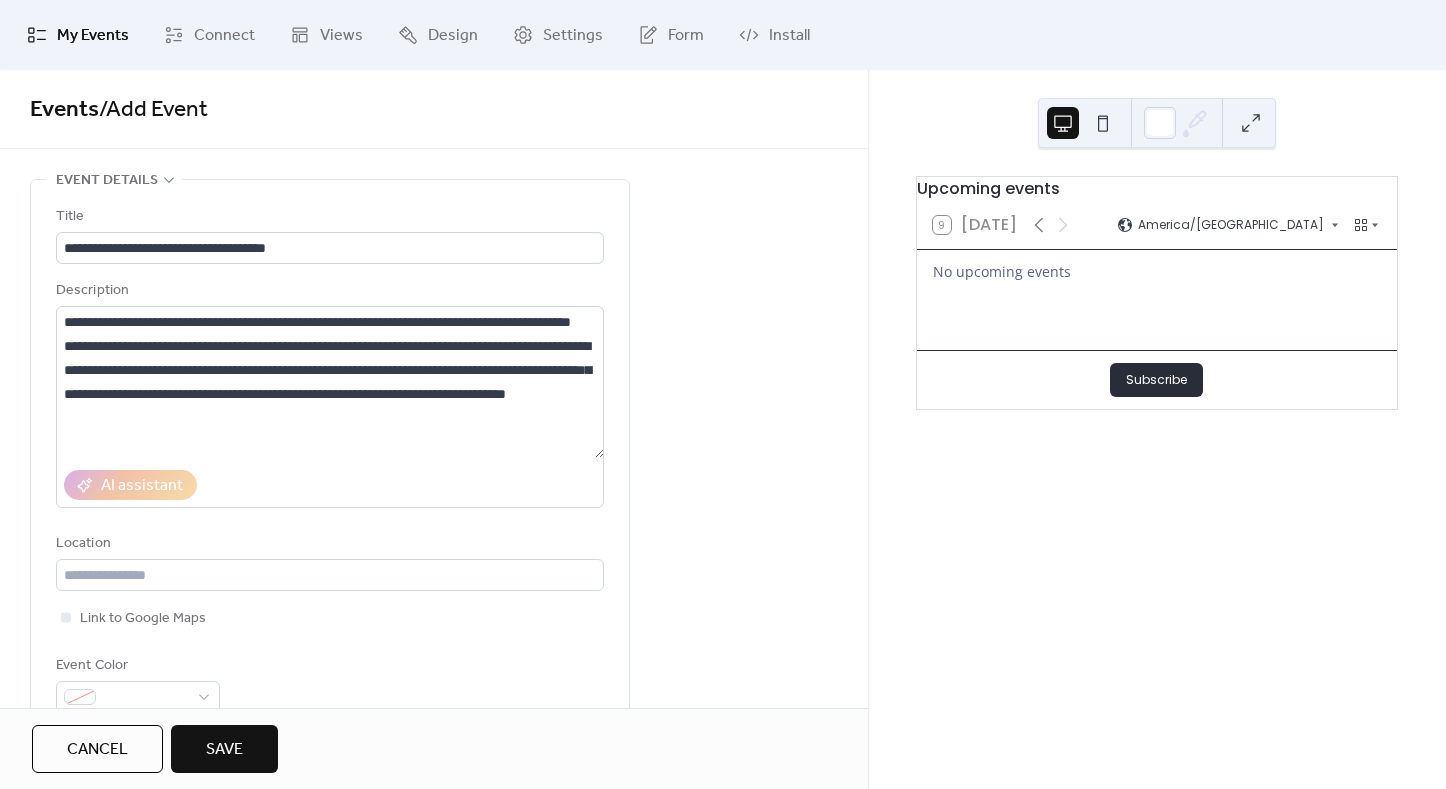 scroll, scrollTop: 0, scrollLeft: 0, axis: both 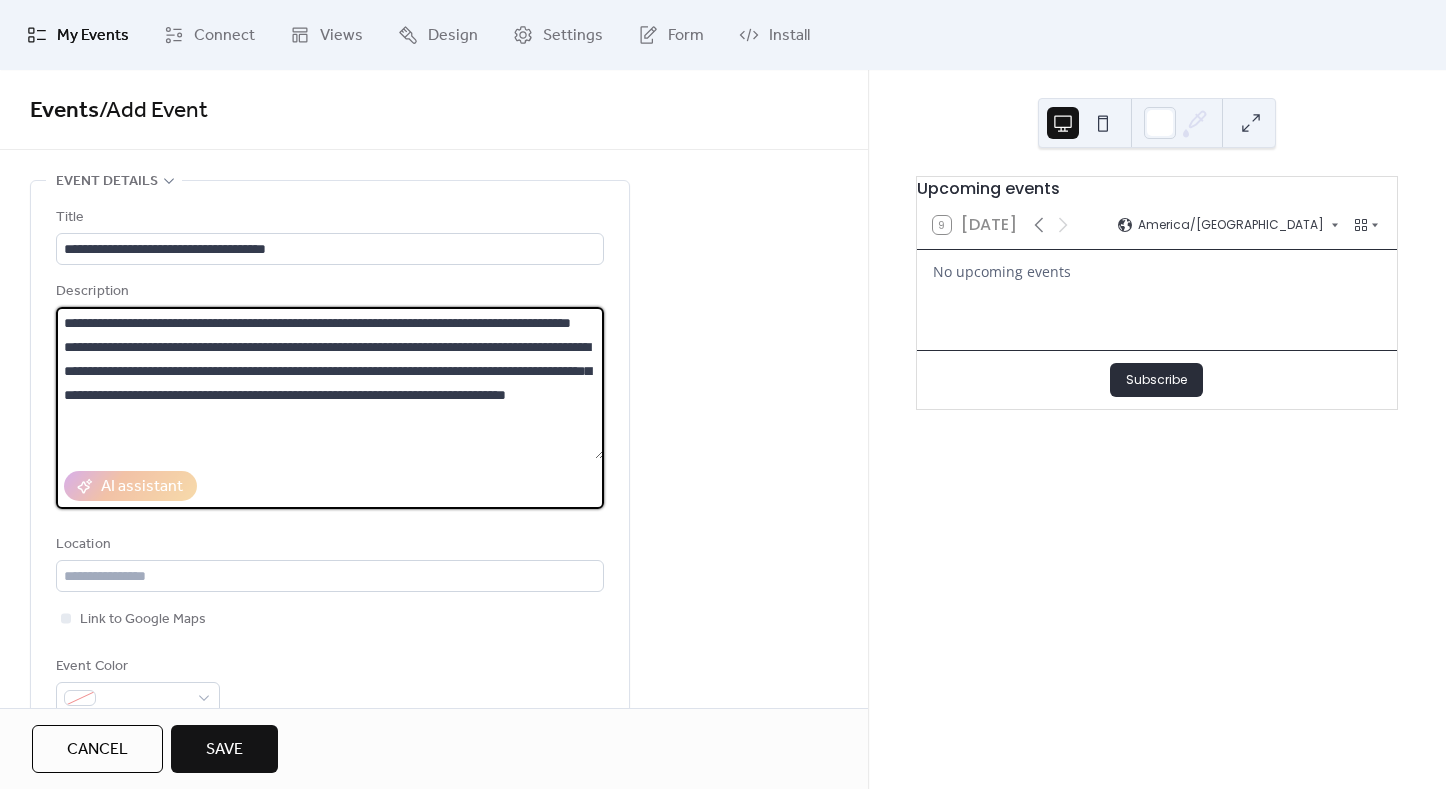 click on "**********" at bounding box center [330, 383] 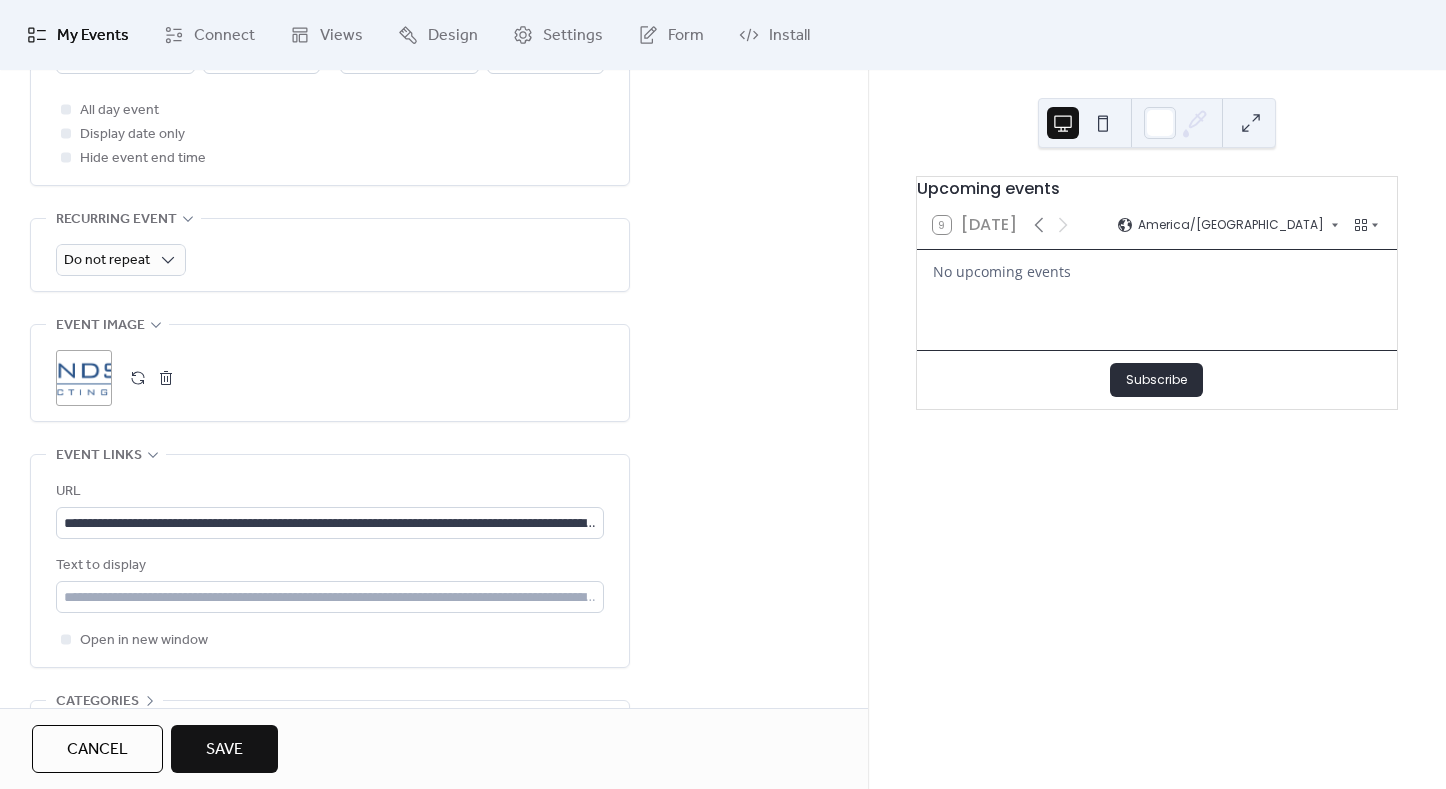 scroll, scrollTop: 927, scrollLeft: 0, axis: vertical 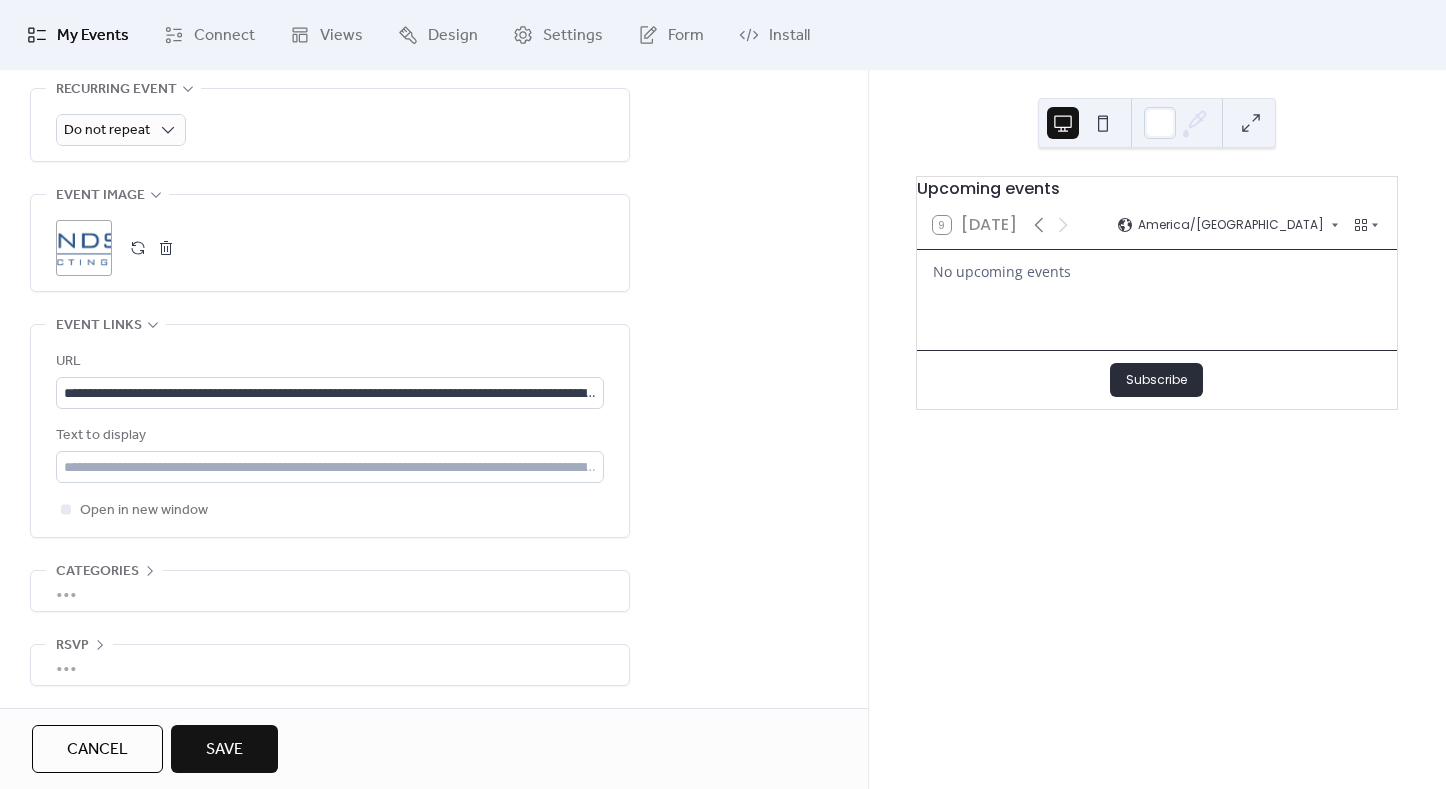 click on "Save" at bounding box center (224, 749) 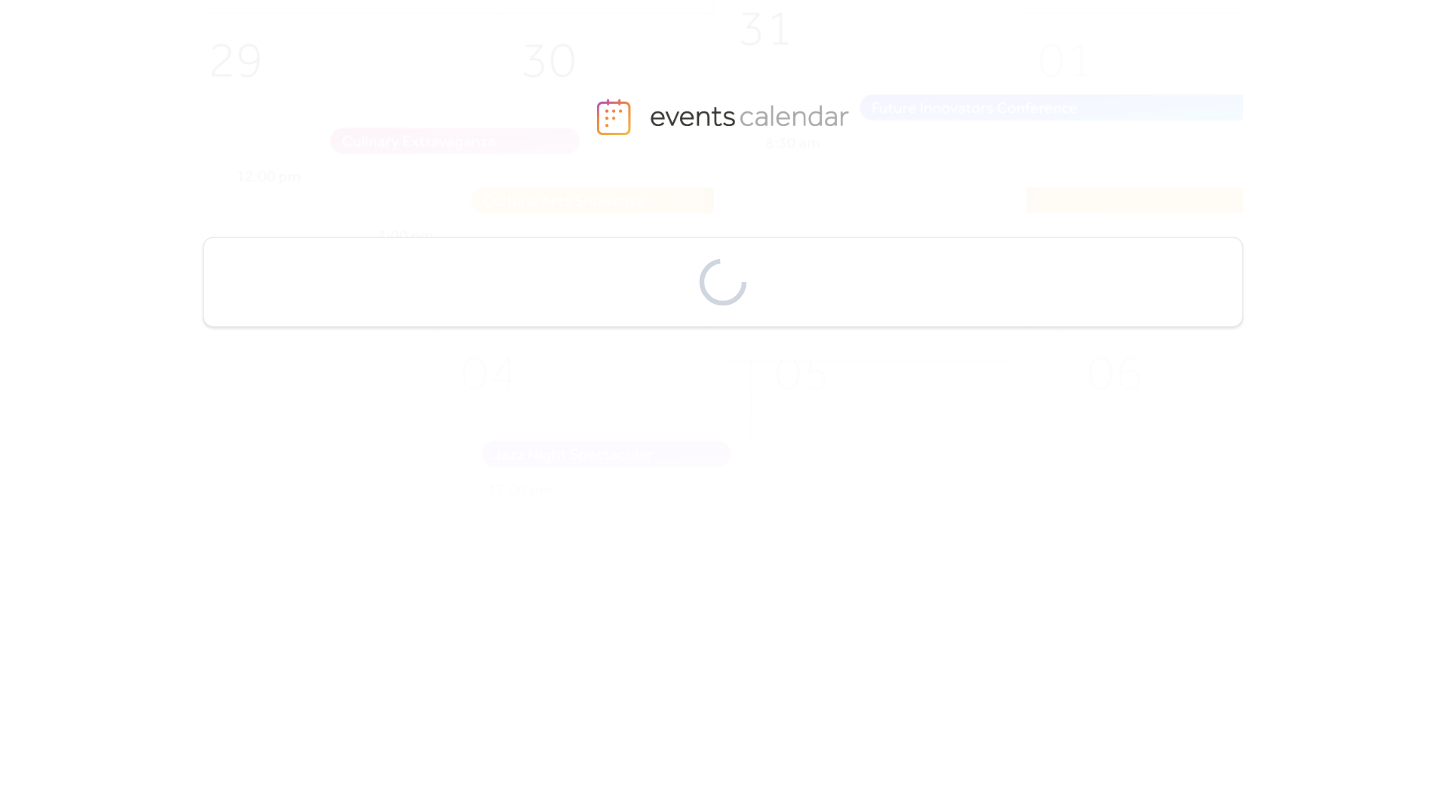 scroll, scrollTop: 0, scrollLeft: 0, axis: both 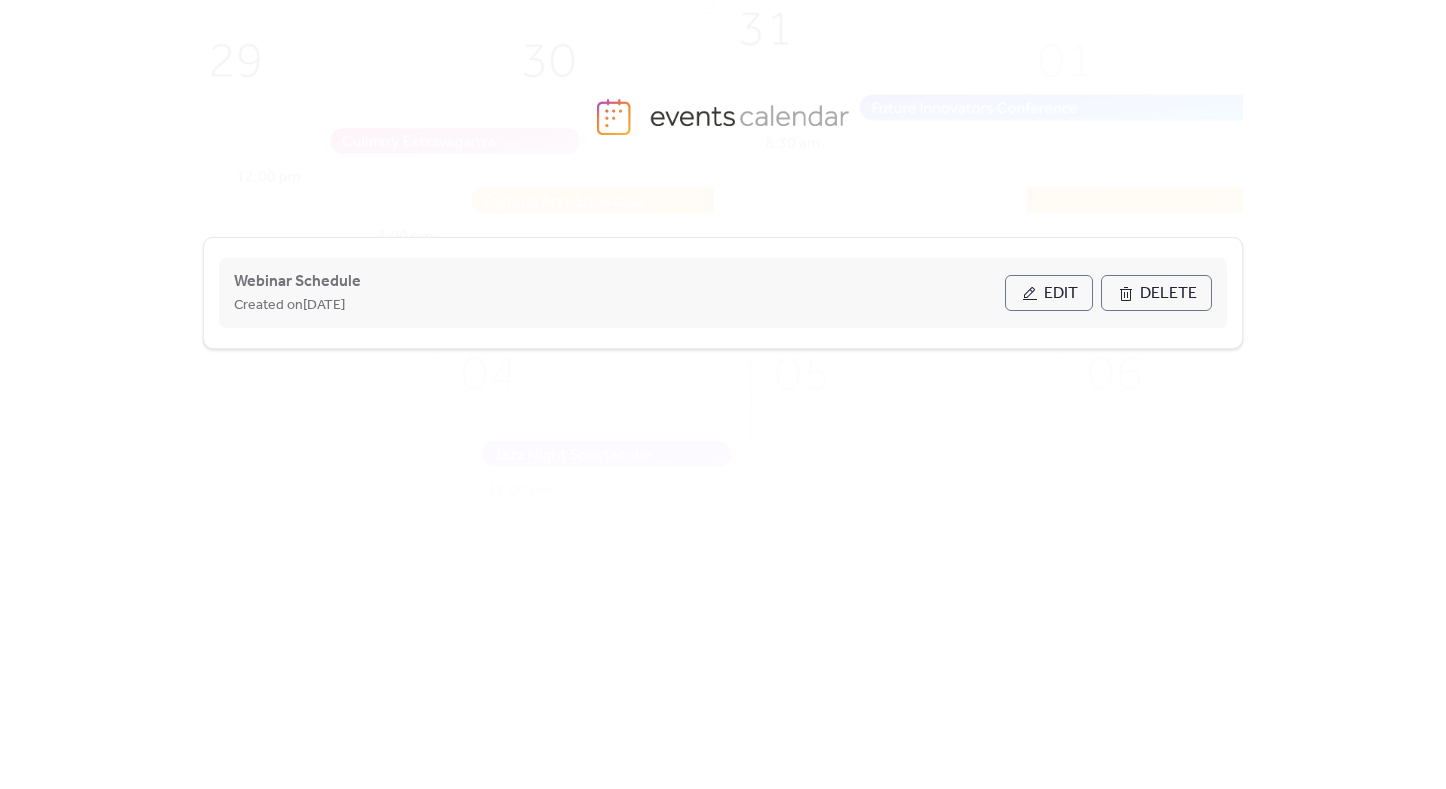 click on "Edit" at bounding box center (1061, 294) 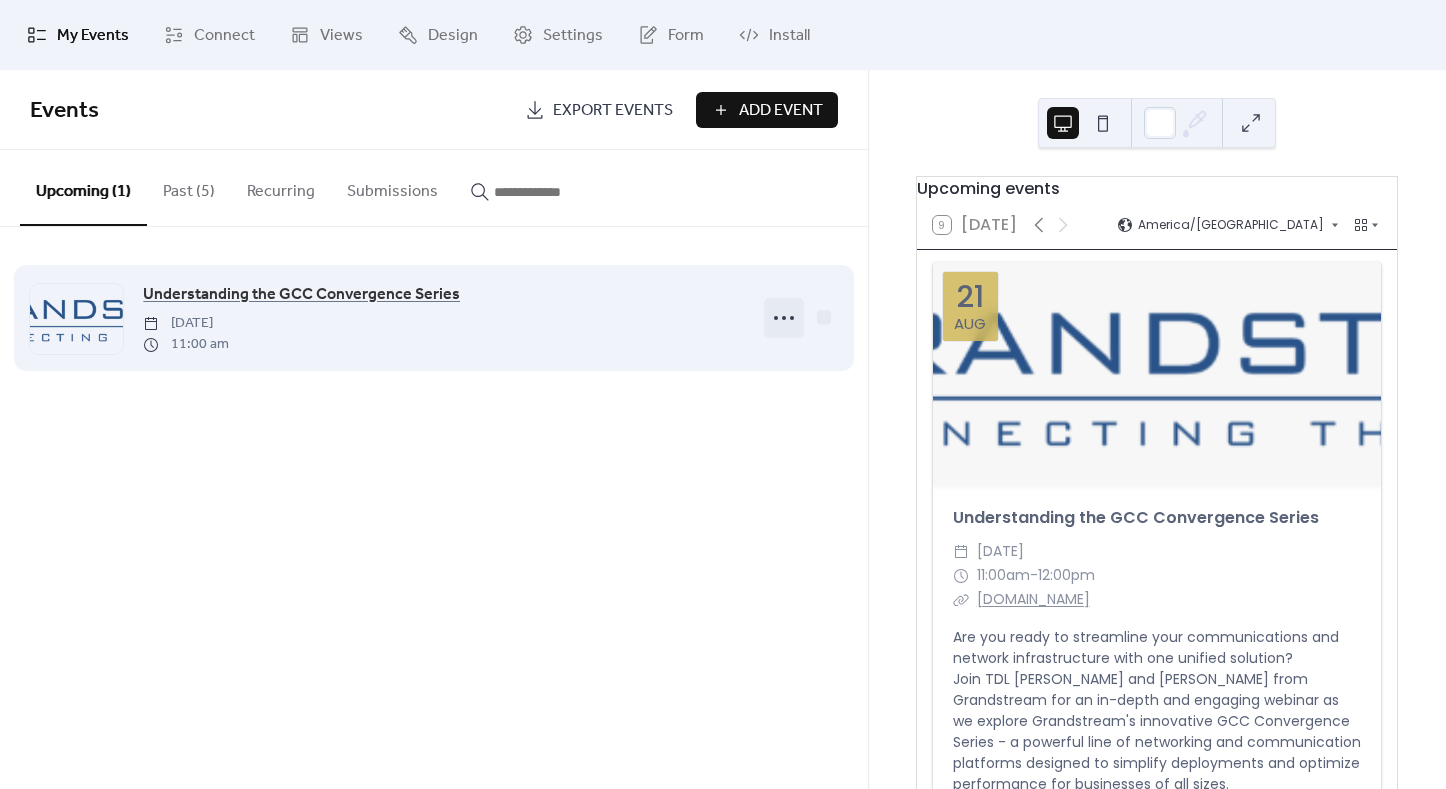 click 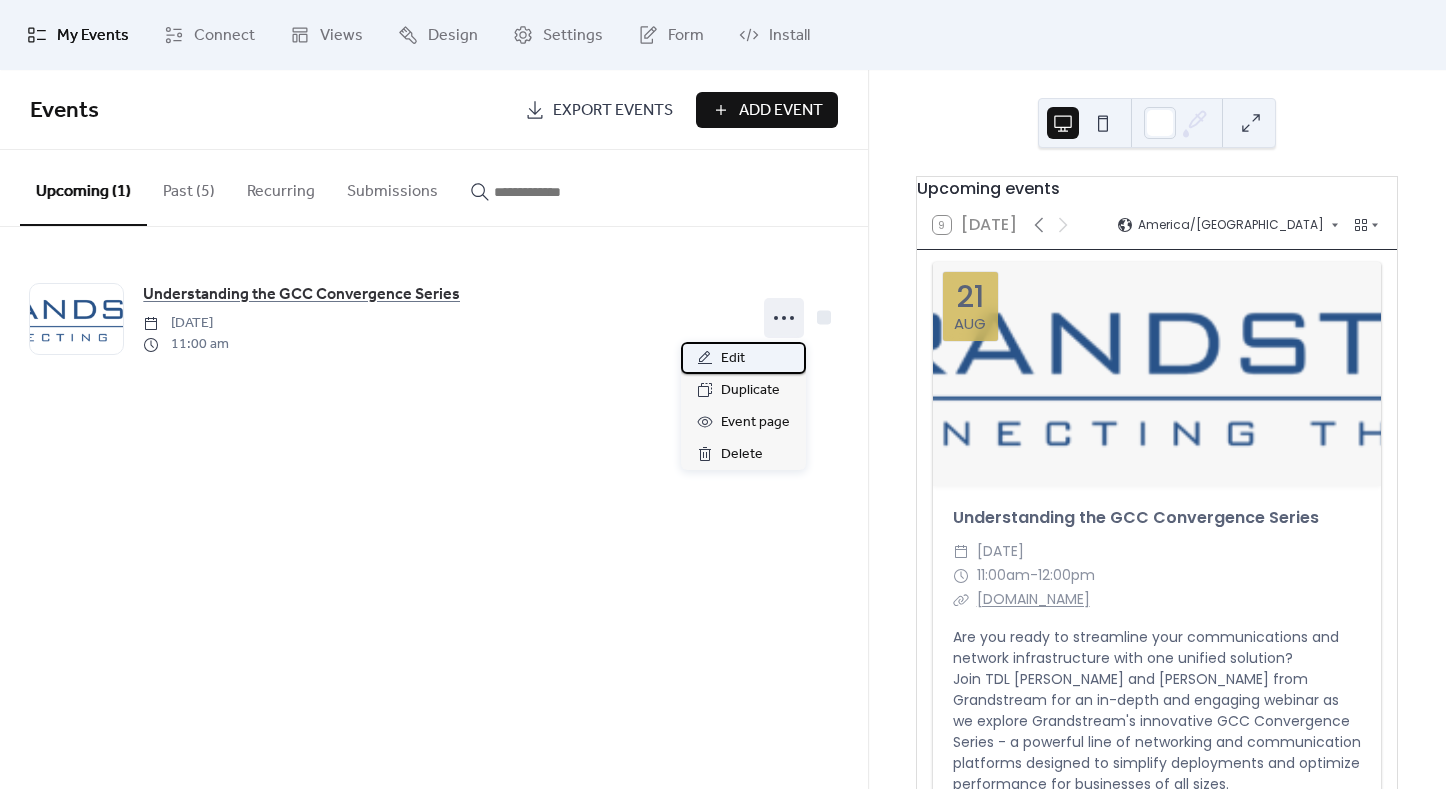 click on "Edit" at bounding box center [743, 358] 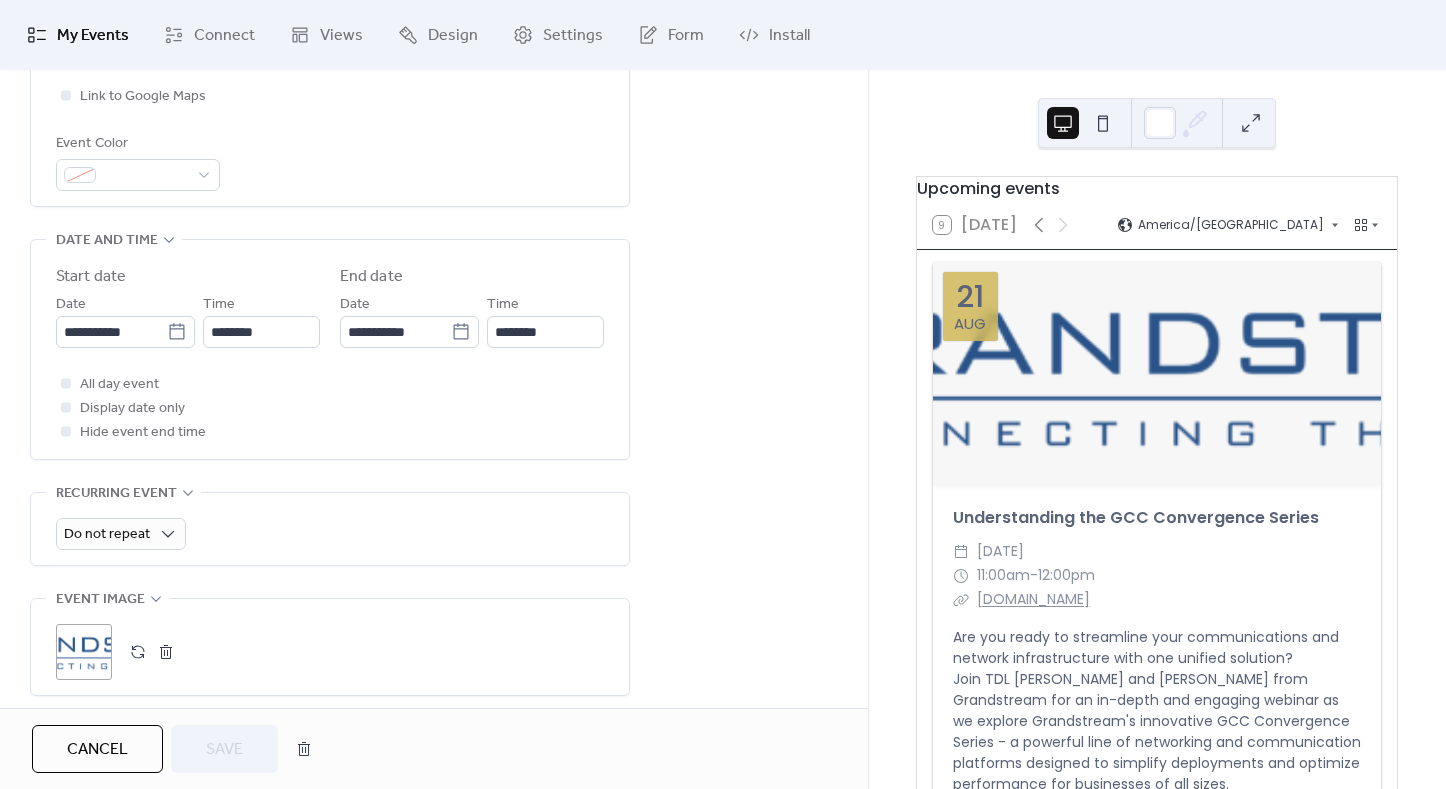 scroll, scrollTop: 919, scrollLeft: 0, axis: vertical 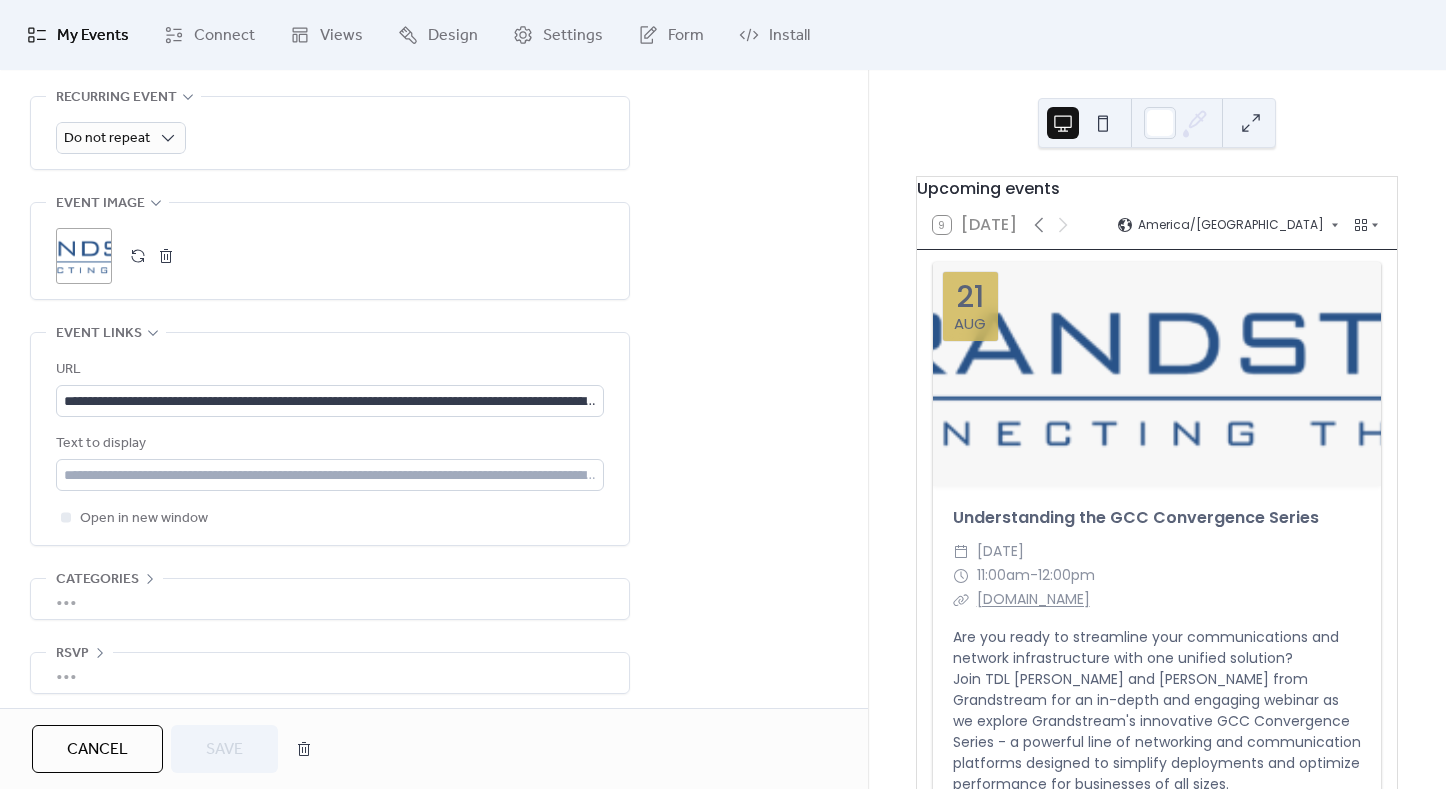 click on ";" at bounding box center [84, 256] 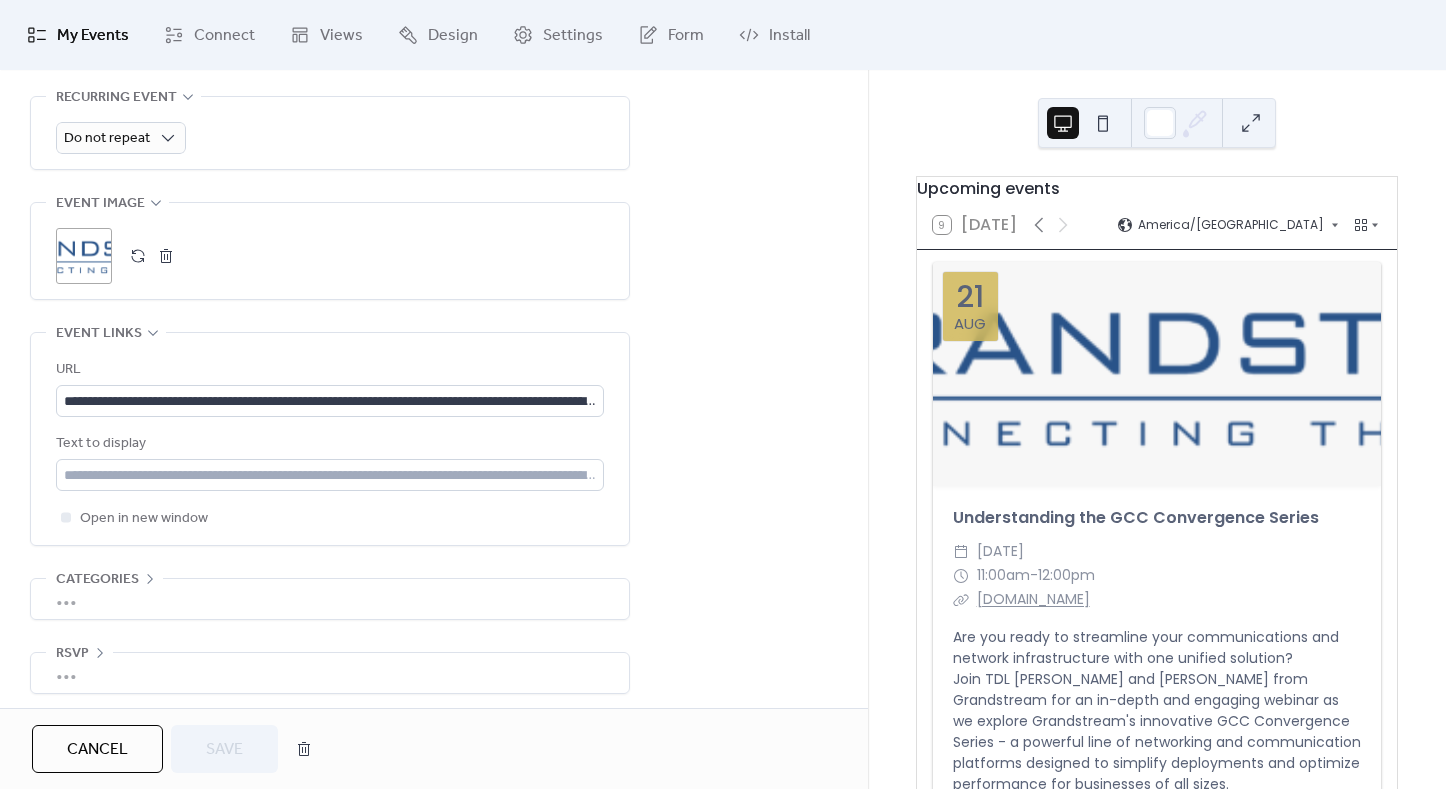 click on ";" at bounding box center (84, 256) 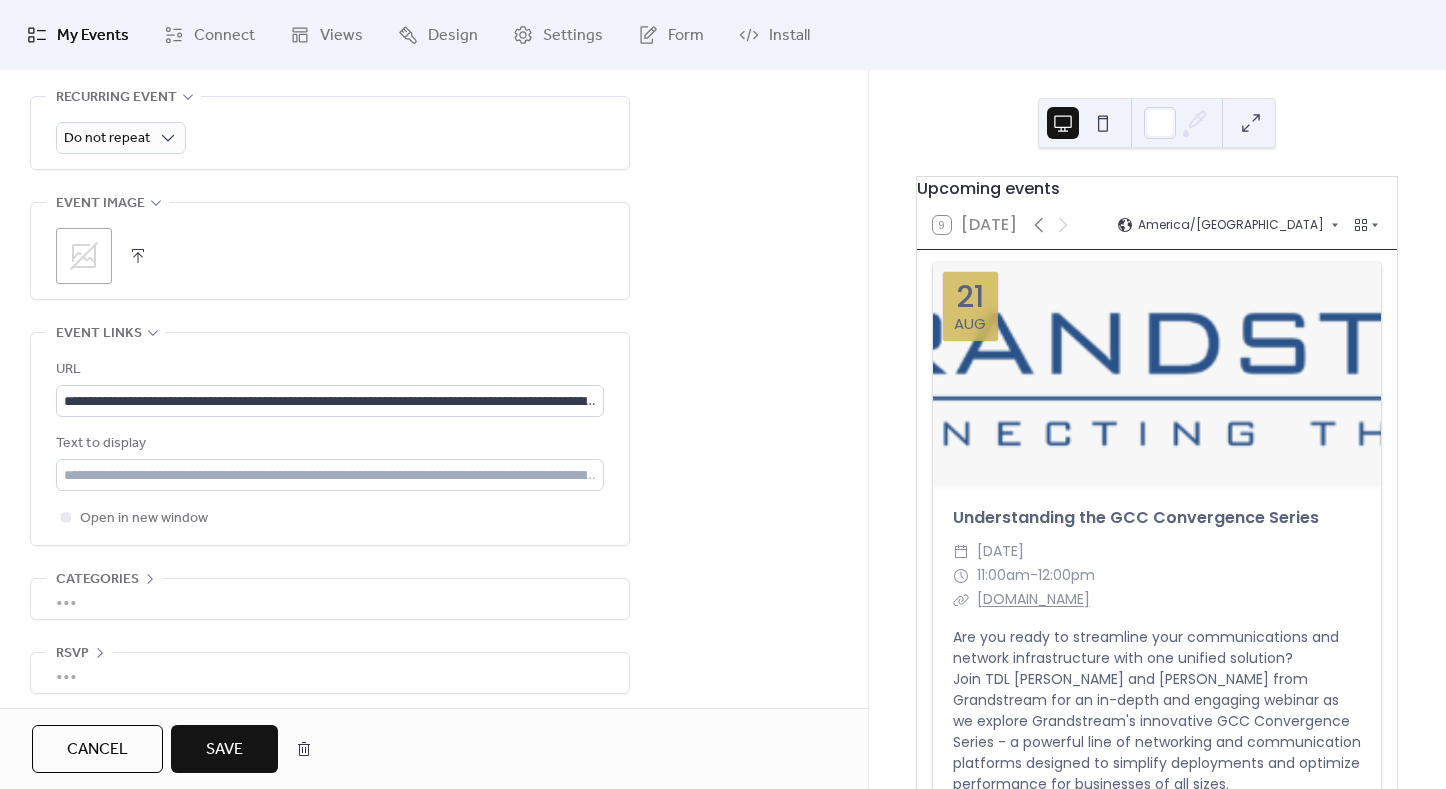click 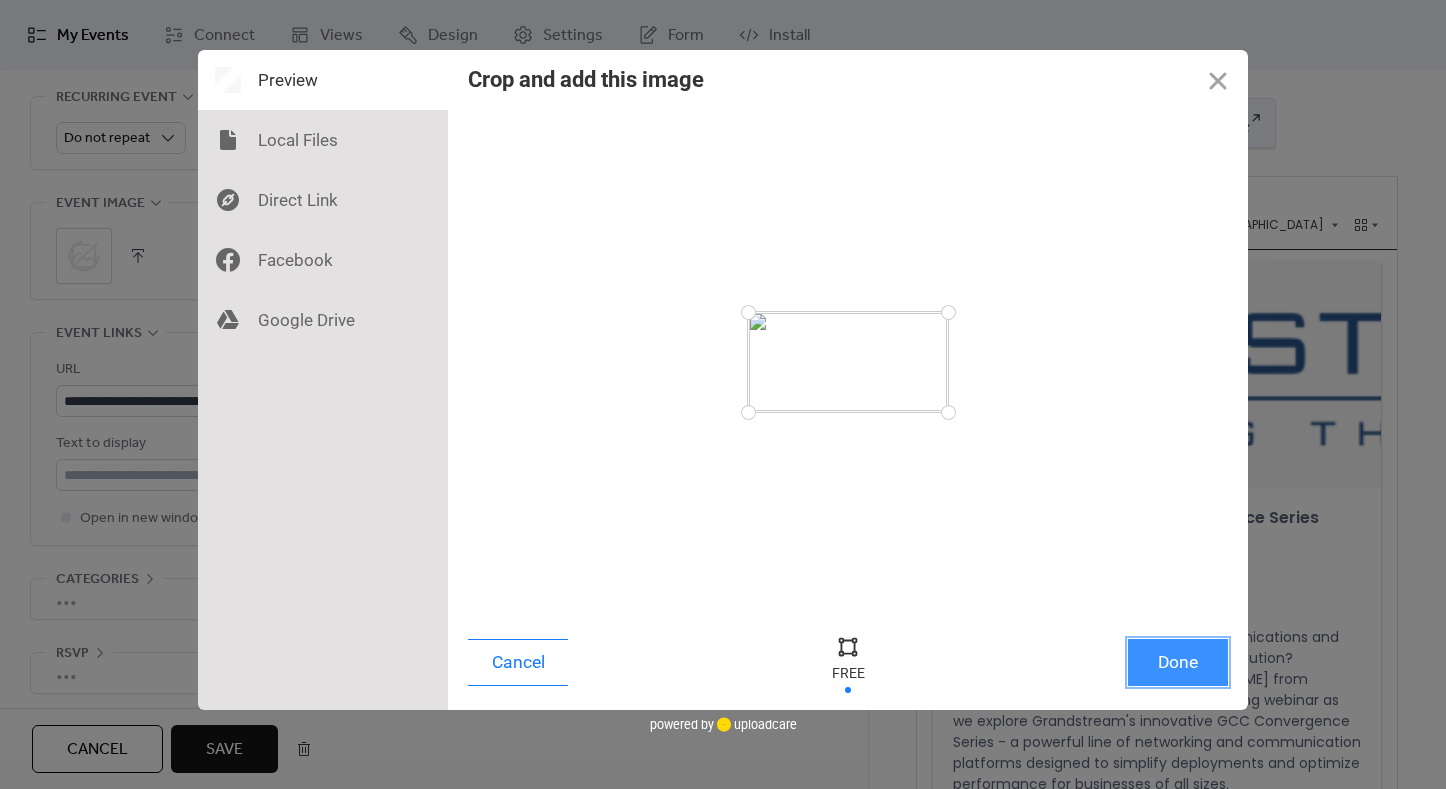 click on "Done" at bounding box center [1178, 662] 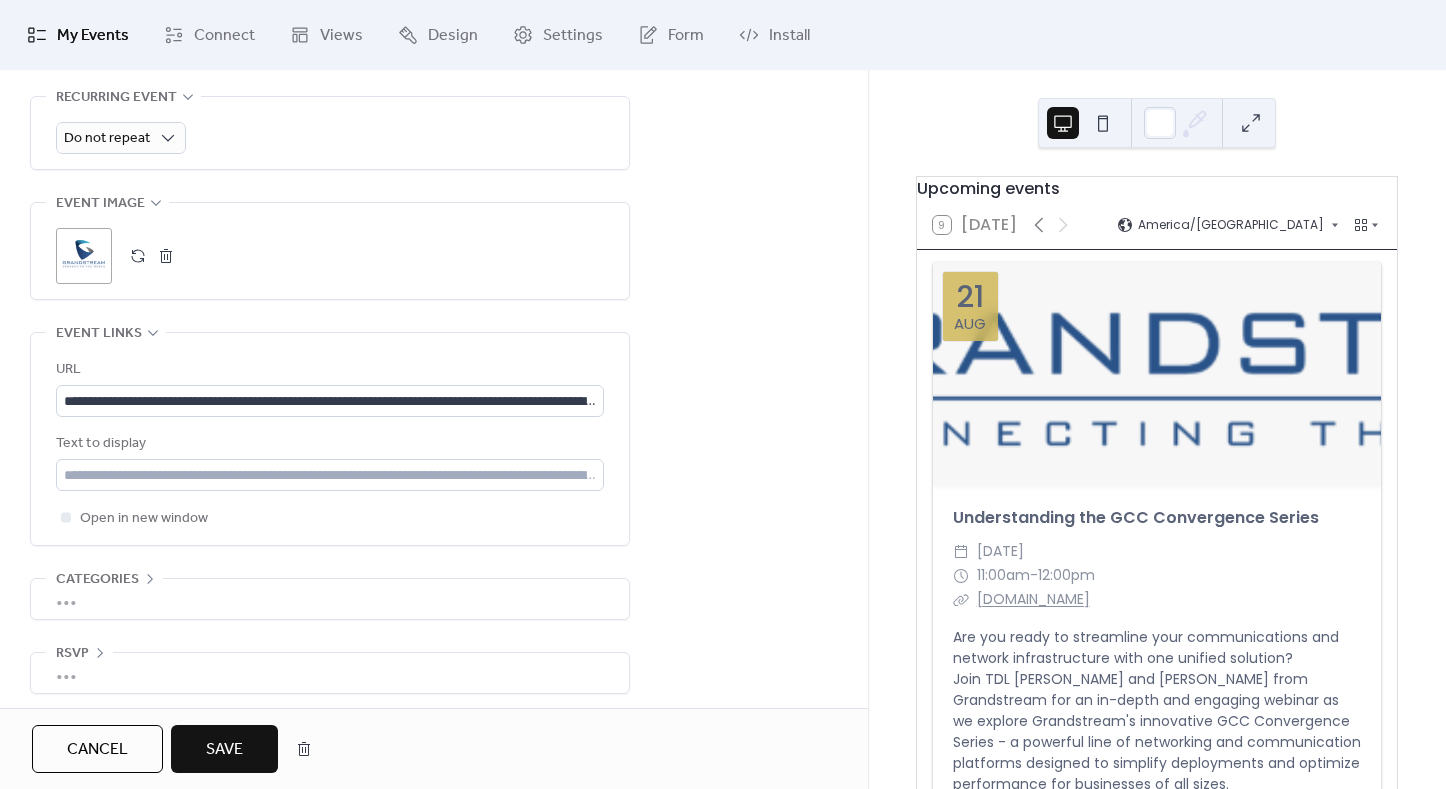 click on "Save" at bounding box center (224, 750) 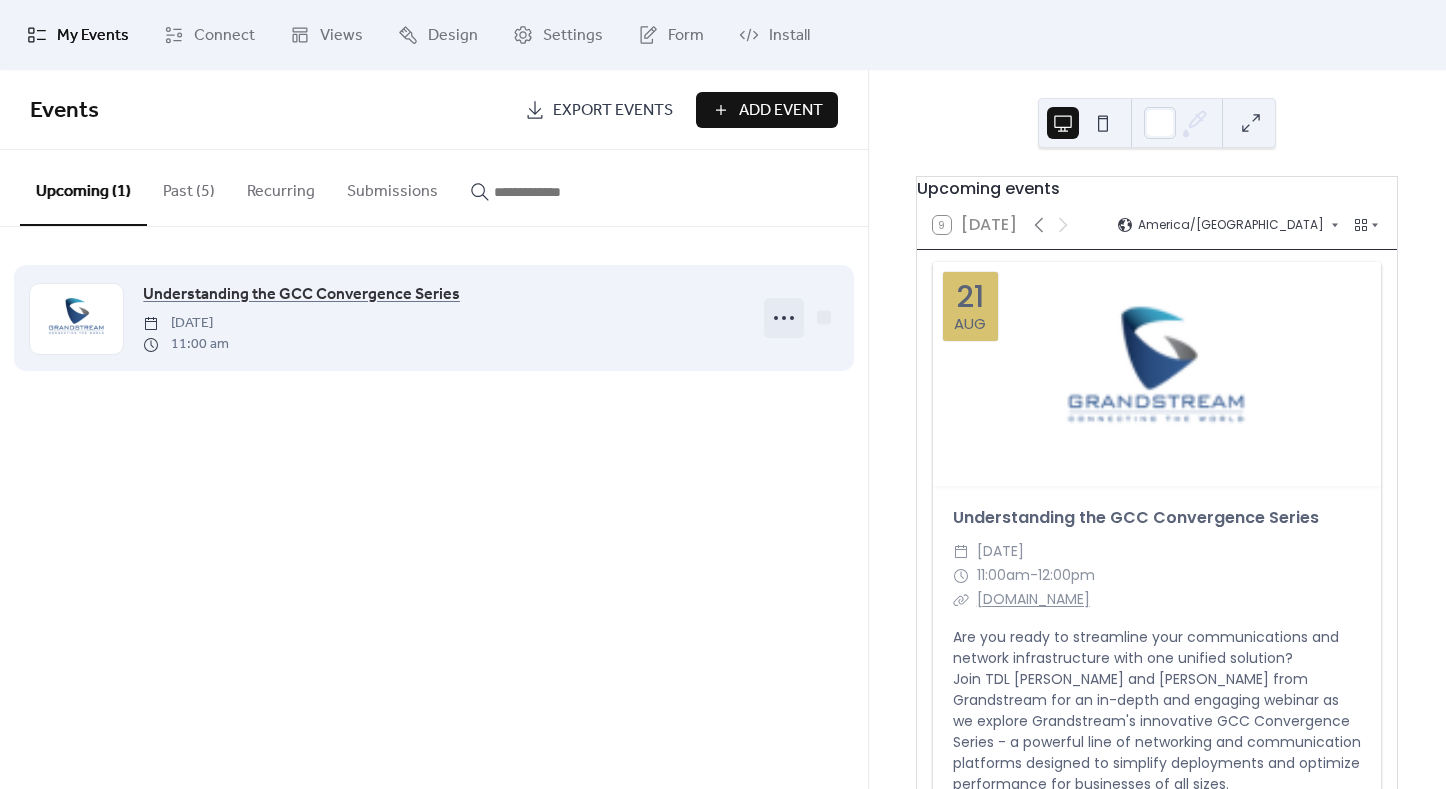 click 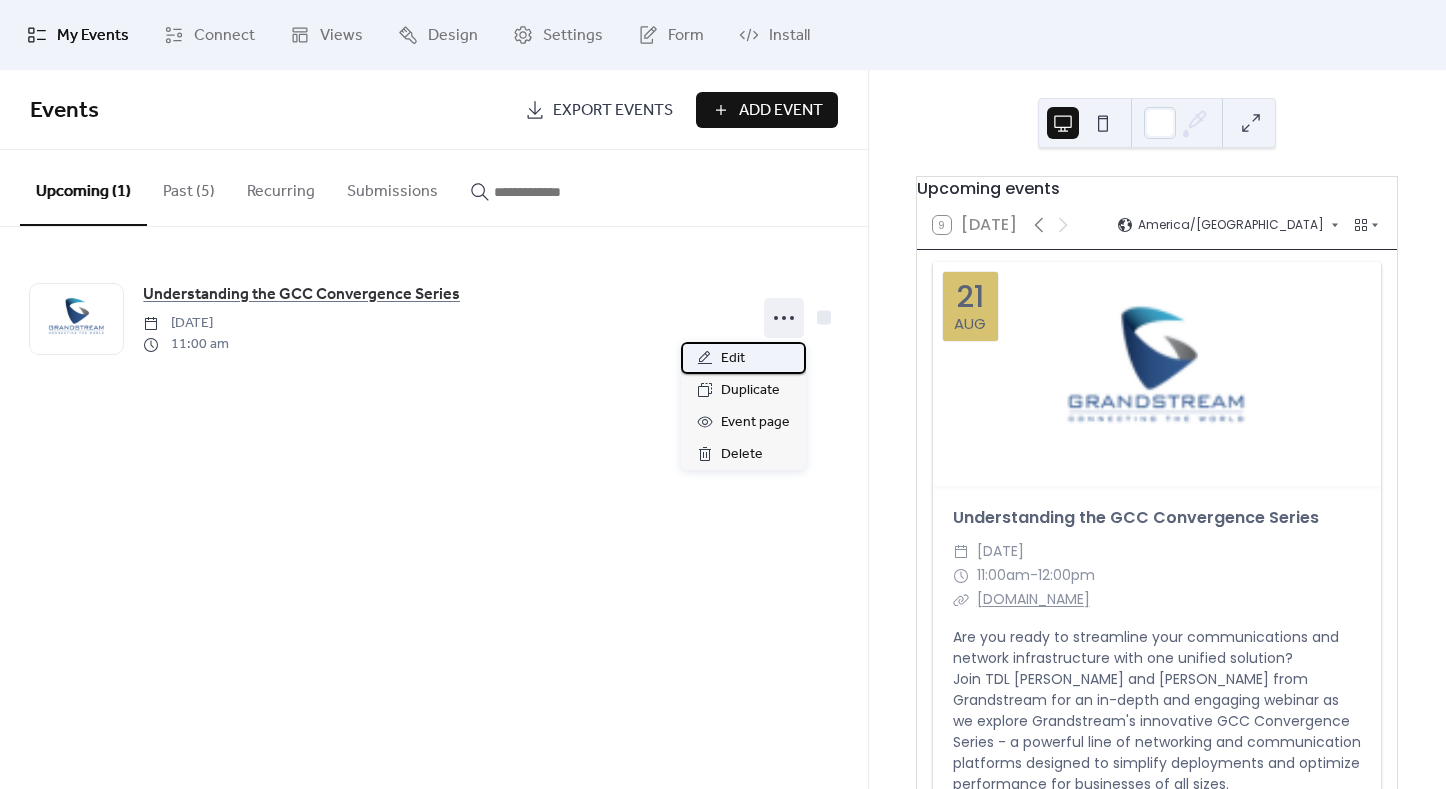 click on "Edit" at bounding box center (743, 358) 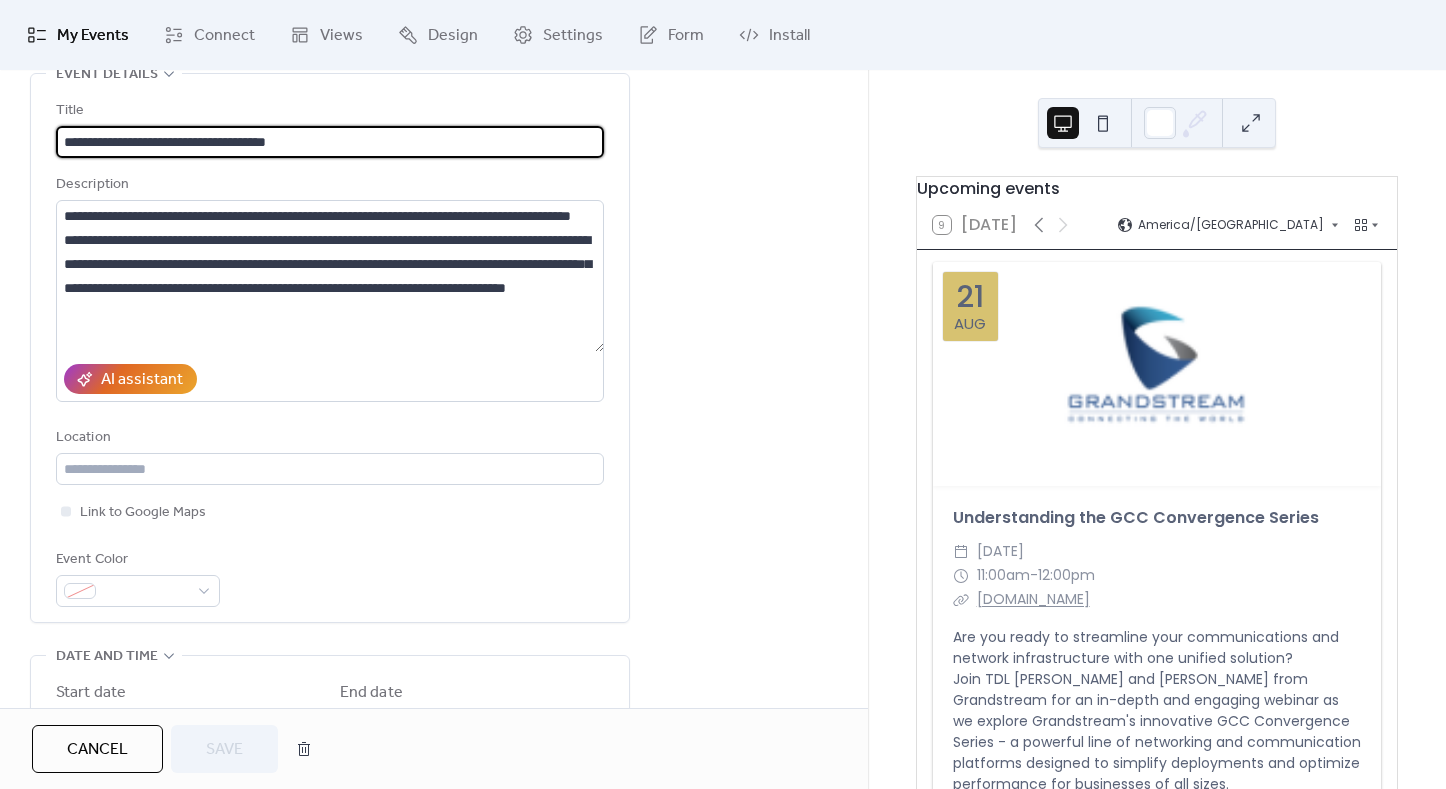 scroll, scrollTop: 606, scrollLeft: 0, axis: vertical 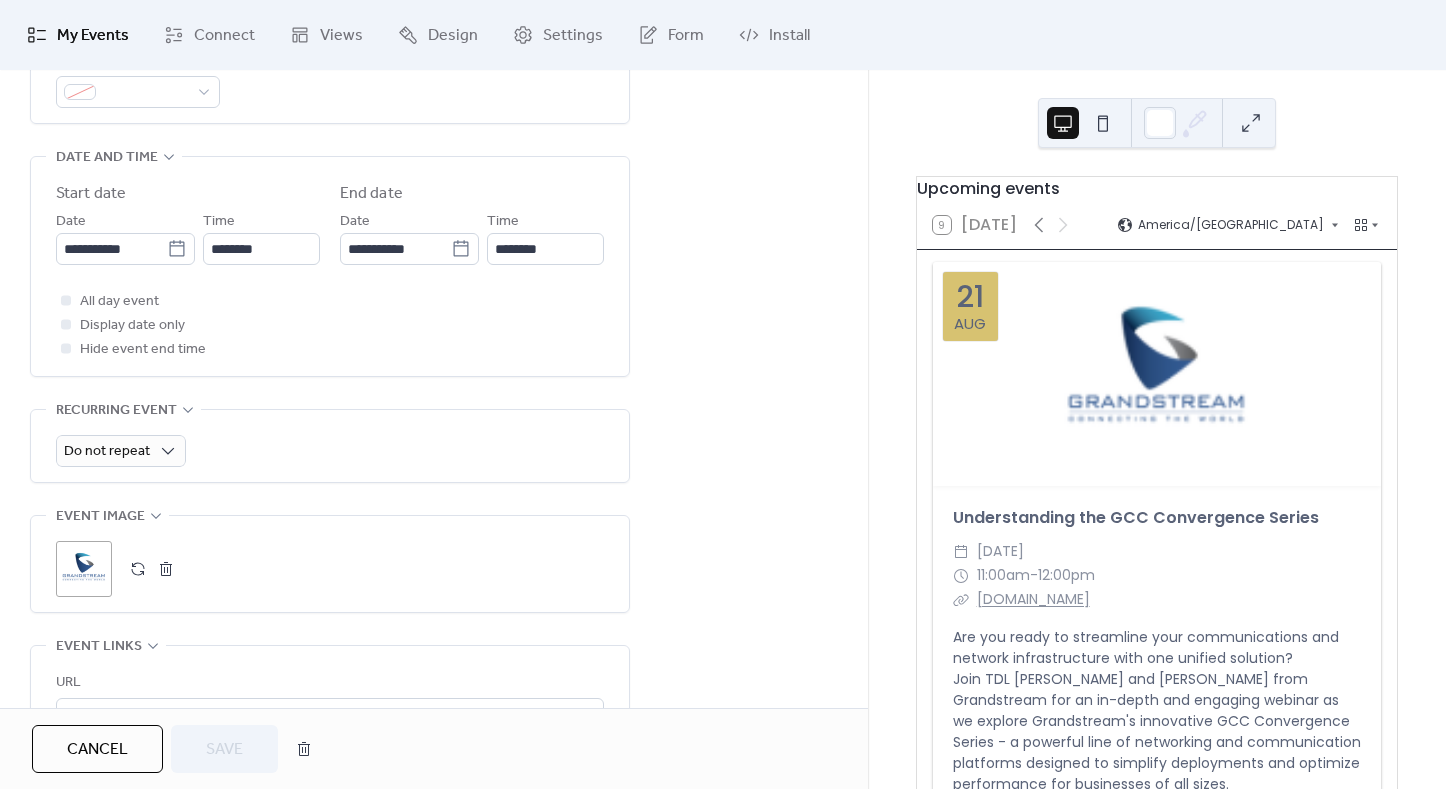 click at bounding box center (166, 569) 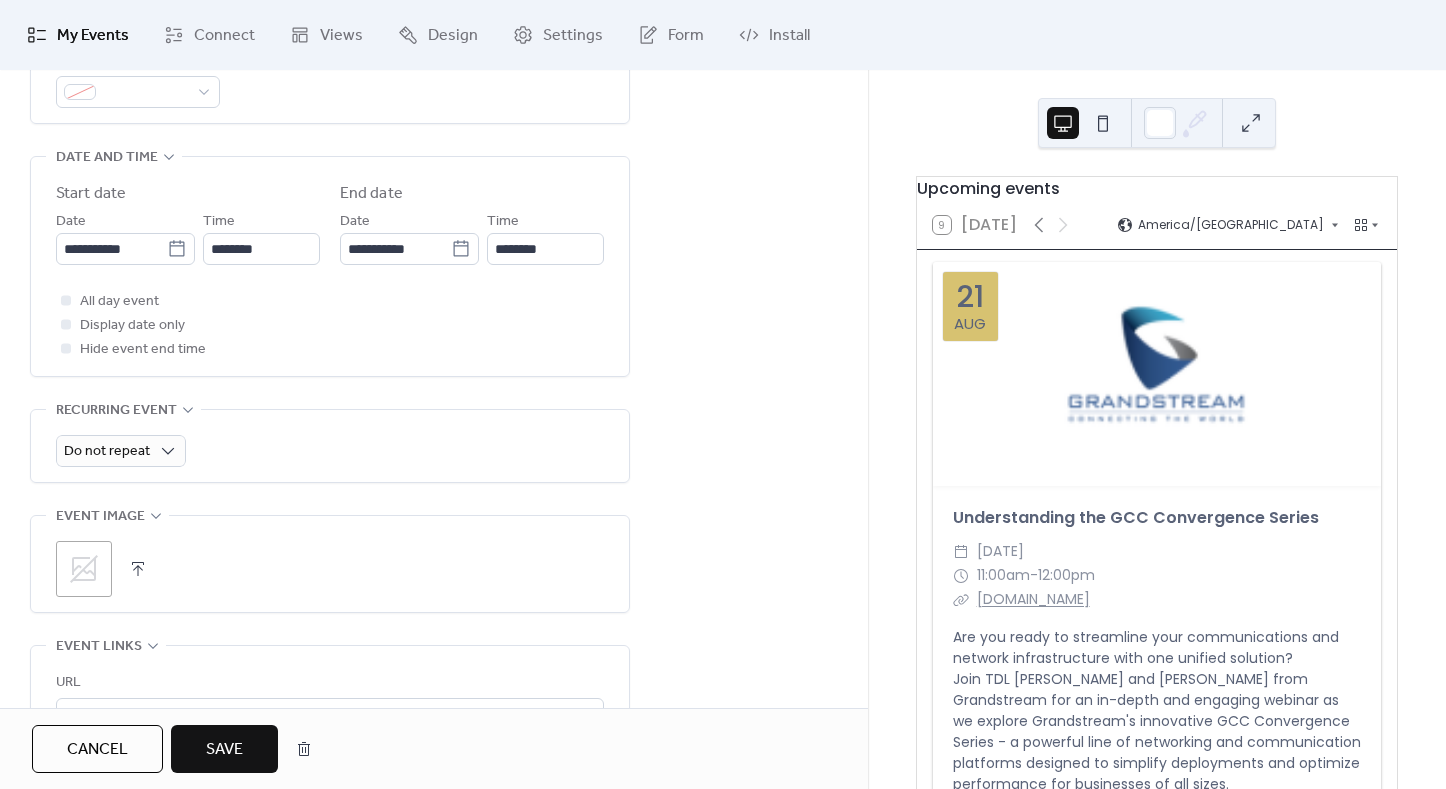 click 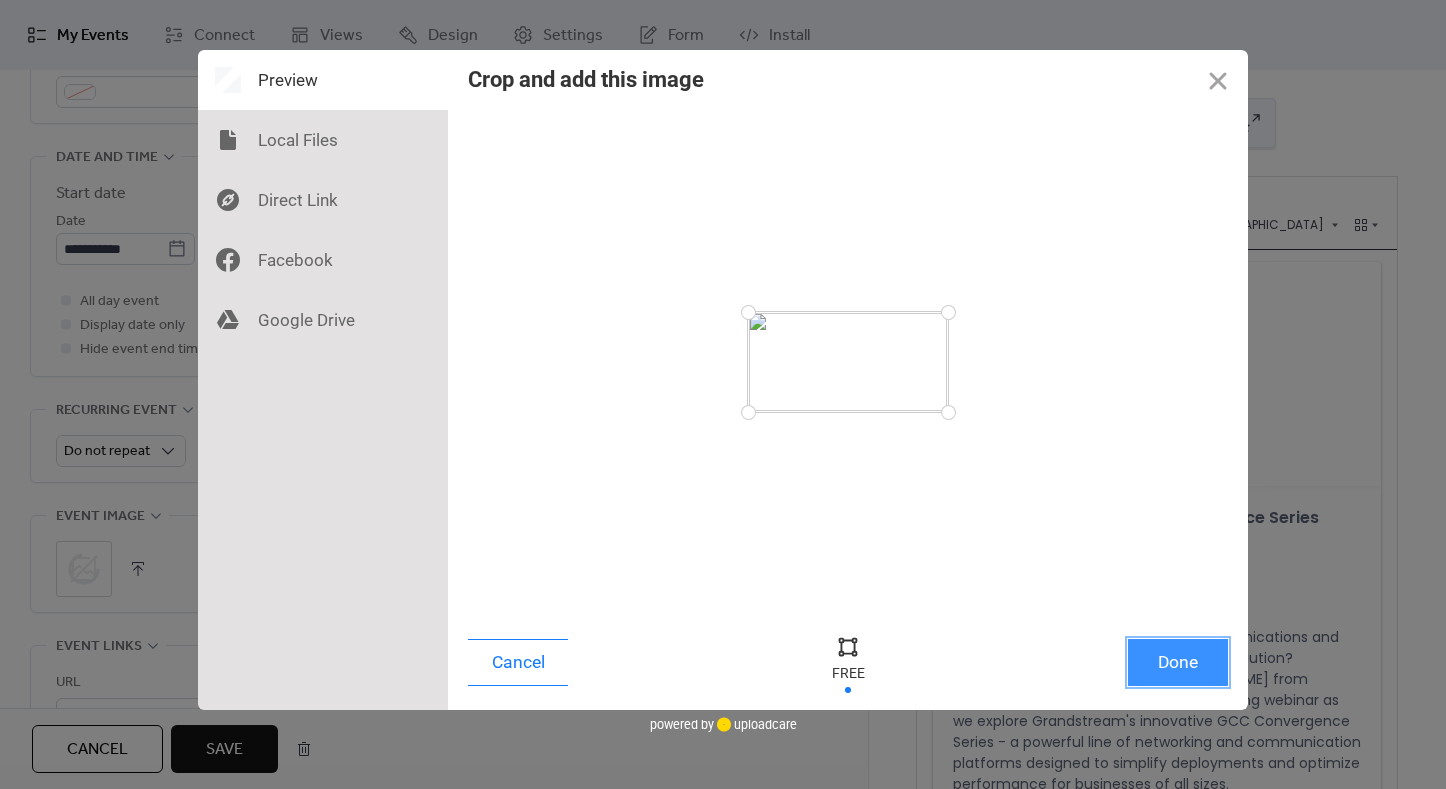 click on "Done" at bounding box center (1178, 662) 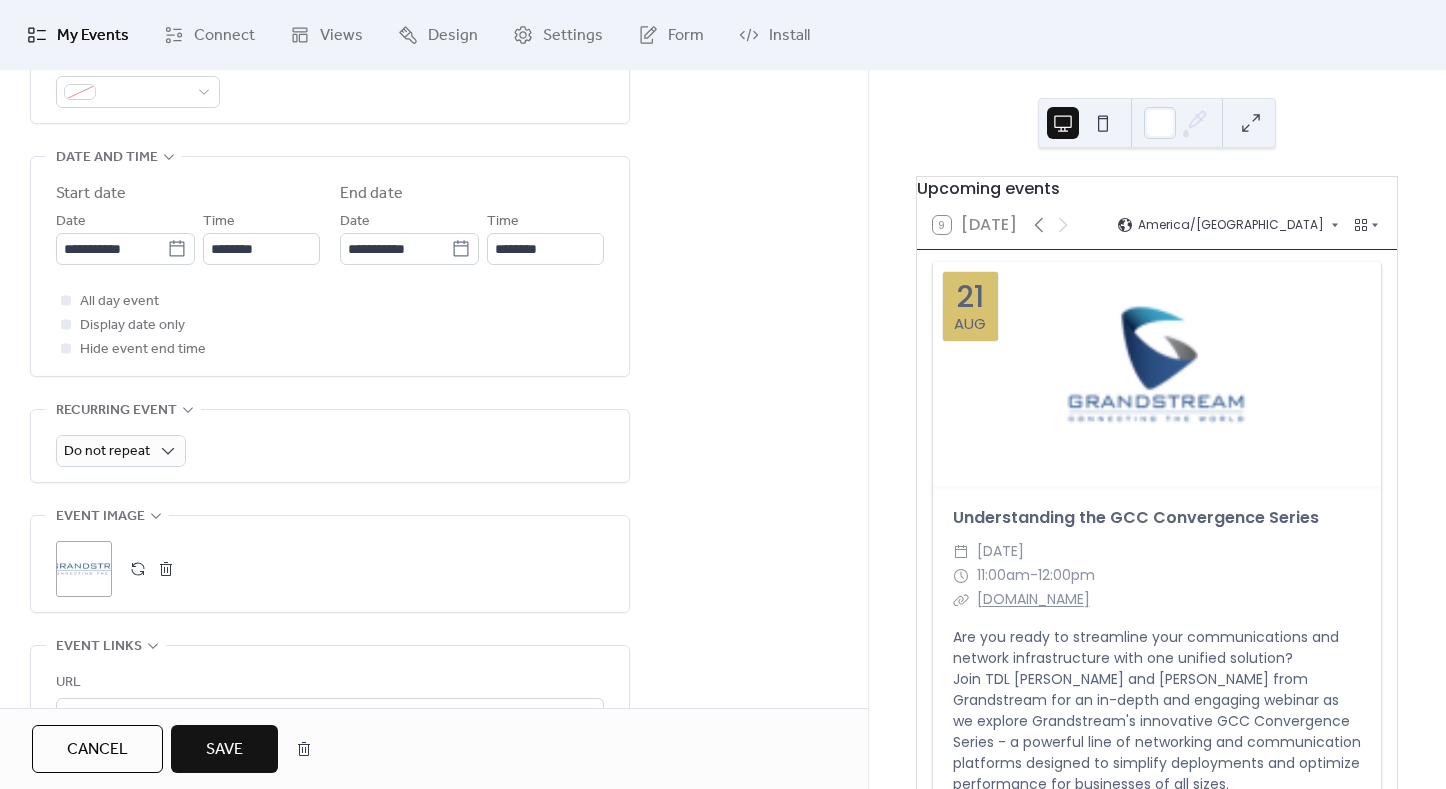 click on "Save" at bounding box center [224, 750] 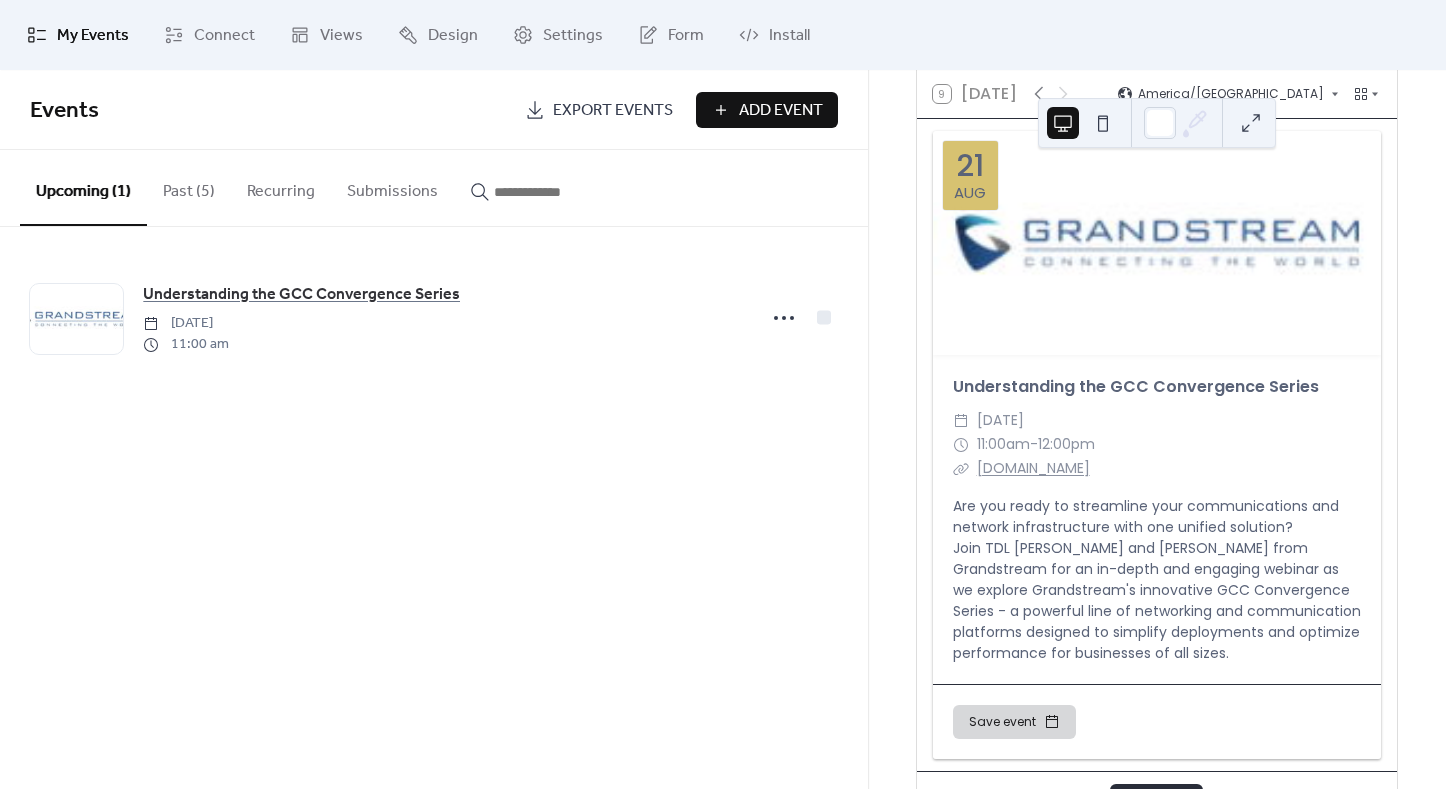 scroll, scrollTop: 22, scrollLeft: 0, axis: vertical 